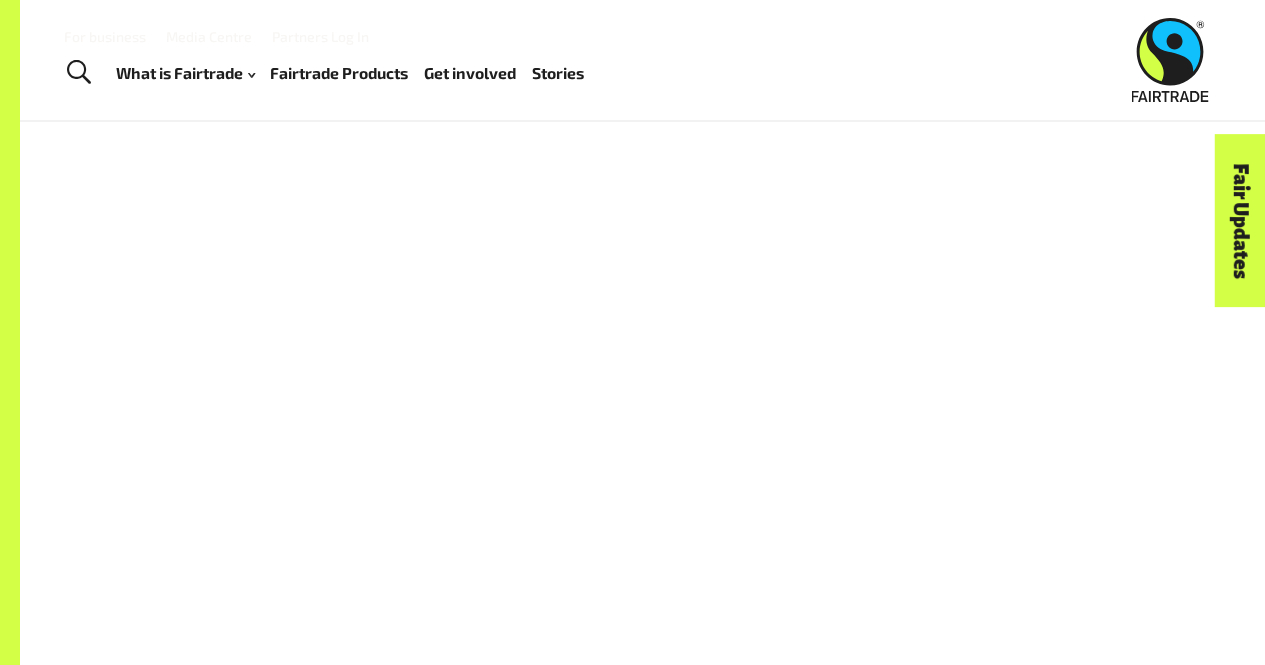 scroll, scrollTop: 0, scrollLeft: 0, axis: both 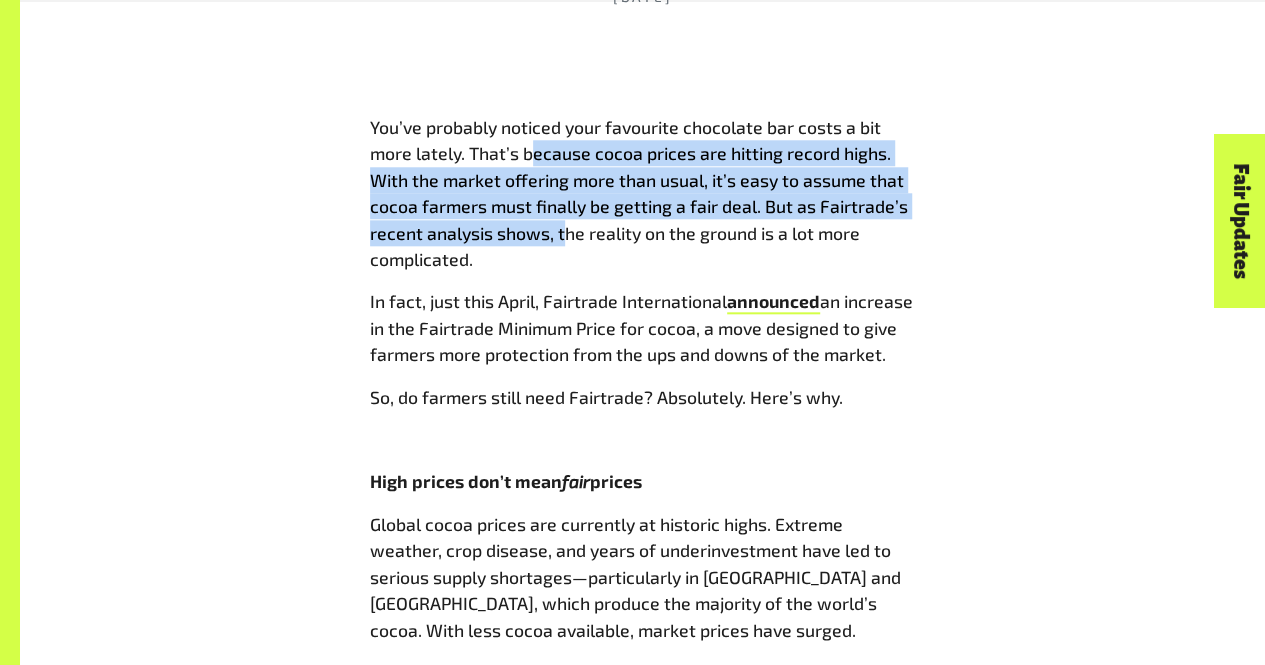 drag, startPoint x: 535, startPoint y: 156, endPoint x: 565, endPoint y: 229, distance: 78.92401 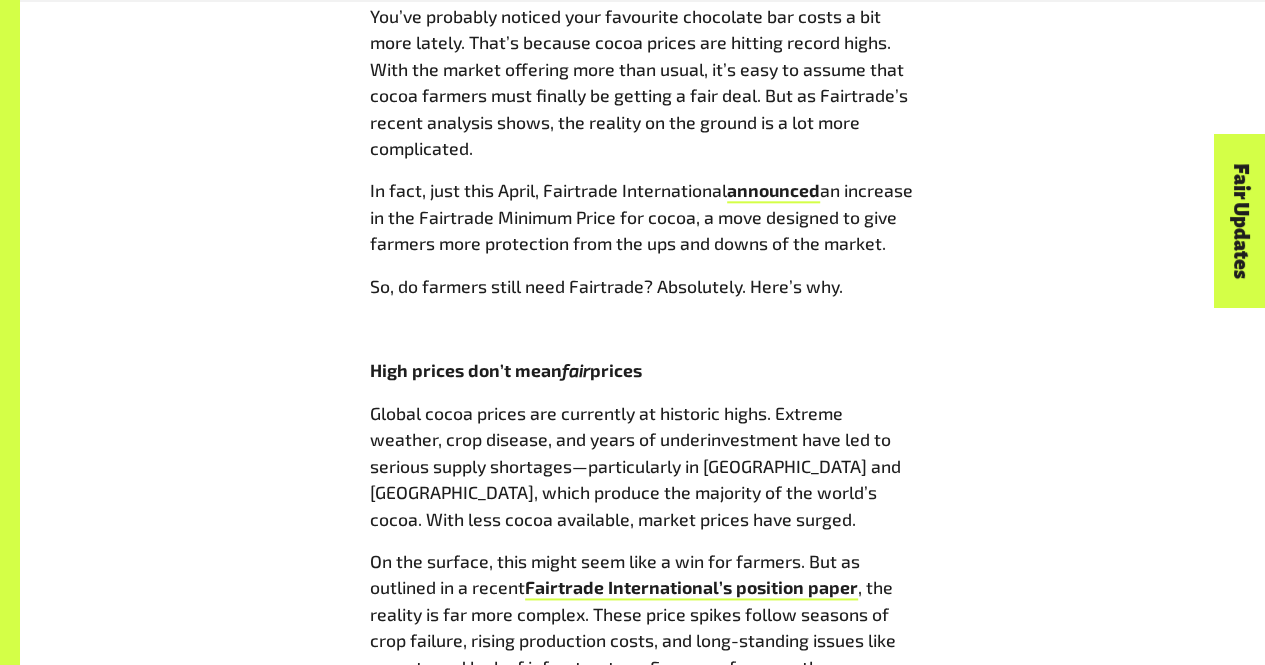 scroll, scrollTop: 1077, scrollLeft: 0, axis: vertical 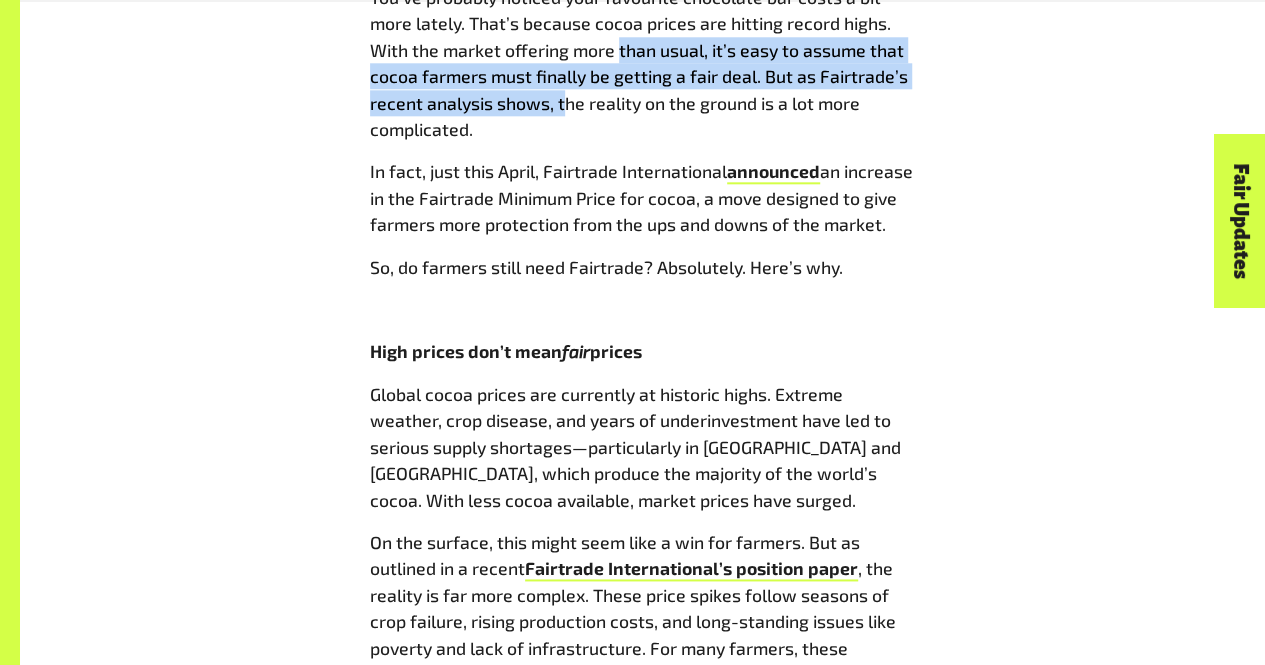 drag, startPoint x: 618, startPoint y: 37, endPoint x: 560, endPoint y: 101, distance: 86.37129 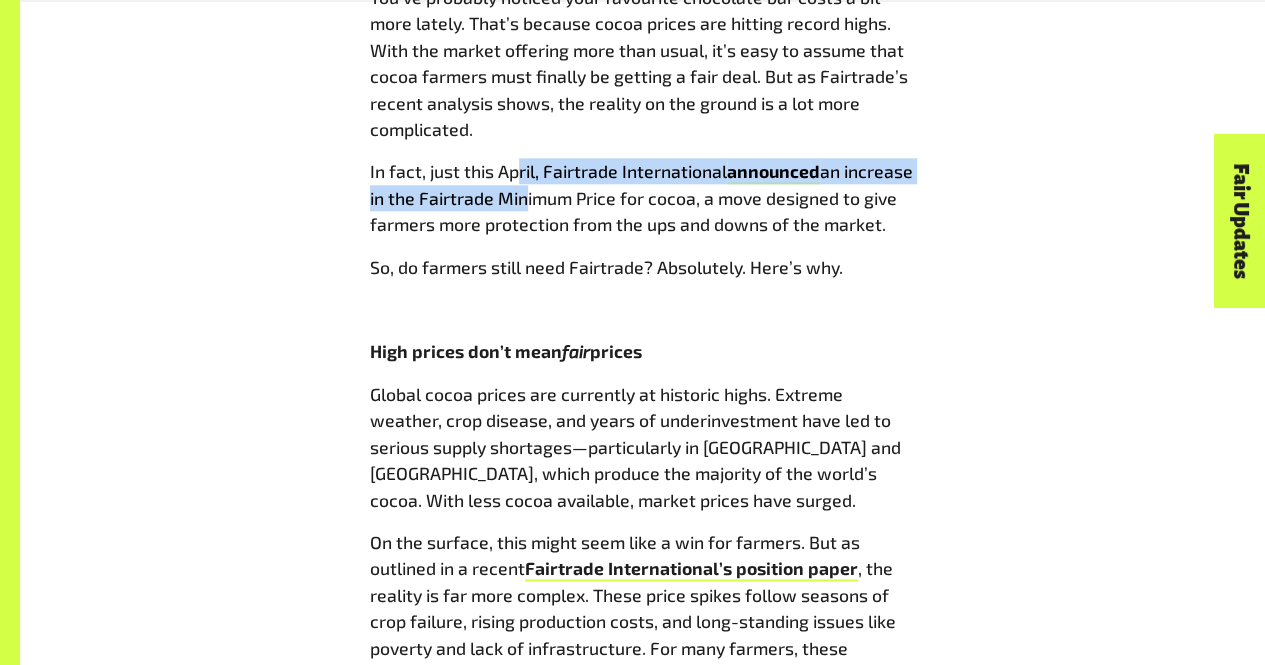 drag, startPoint x: 520, startPoint y: 158, endPoint x: 596, endPoint y: 200, distance: 86.833176 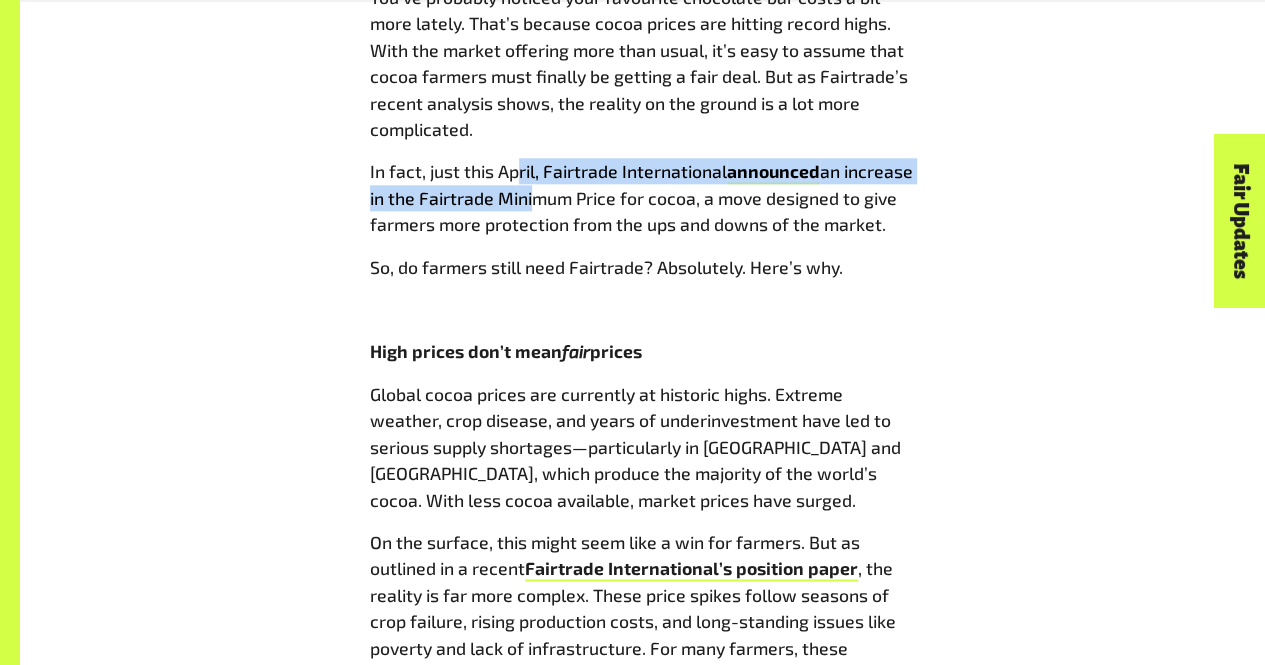 click on "an increase in the Fairtrade Minimum Price for cocoa, a move designed to give farmers more protection from the ups and downs of the market." at bounding box center [641, 197] 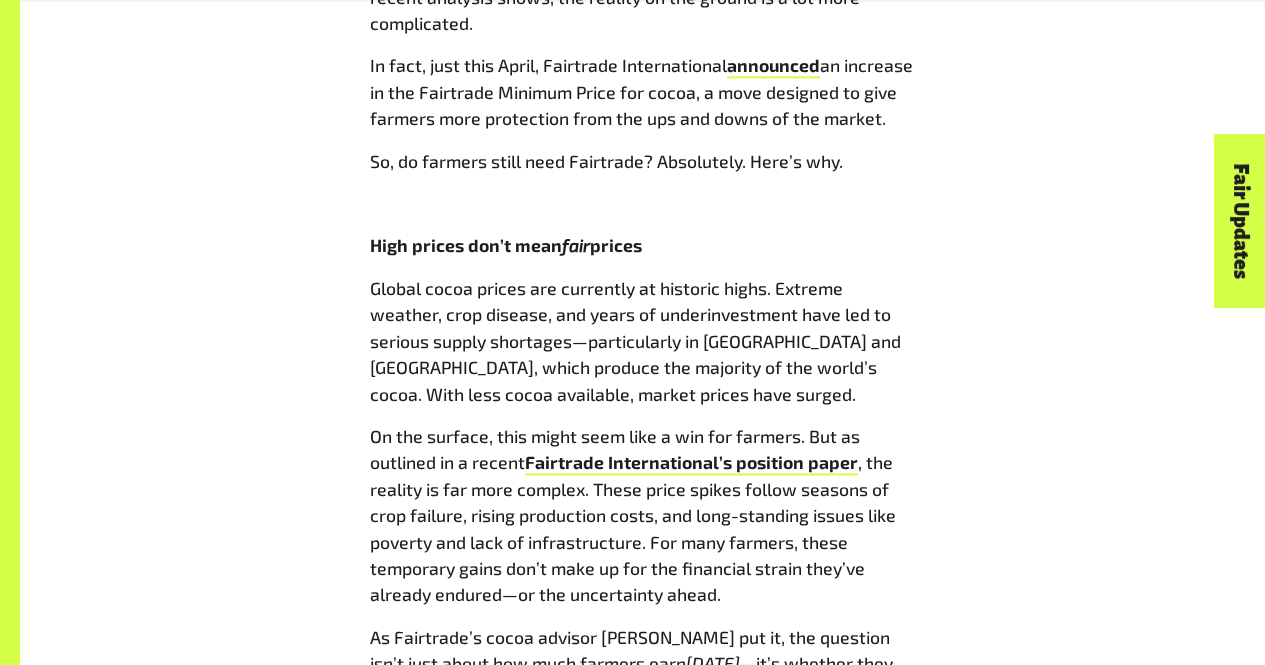 scroll, scrollTop: 1223, scrollLeft: 0, axis: vertical 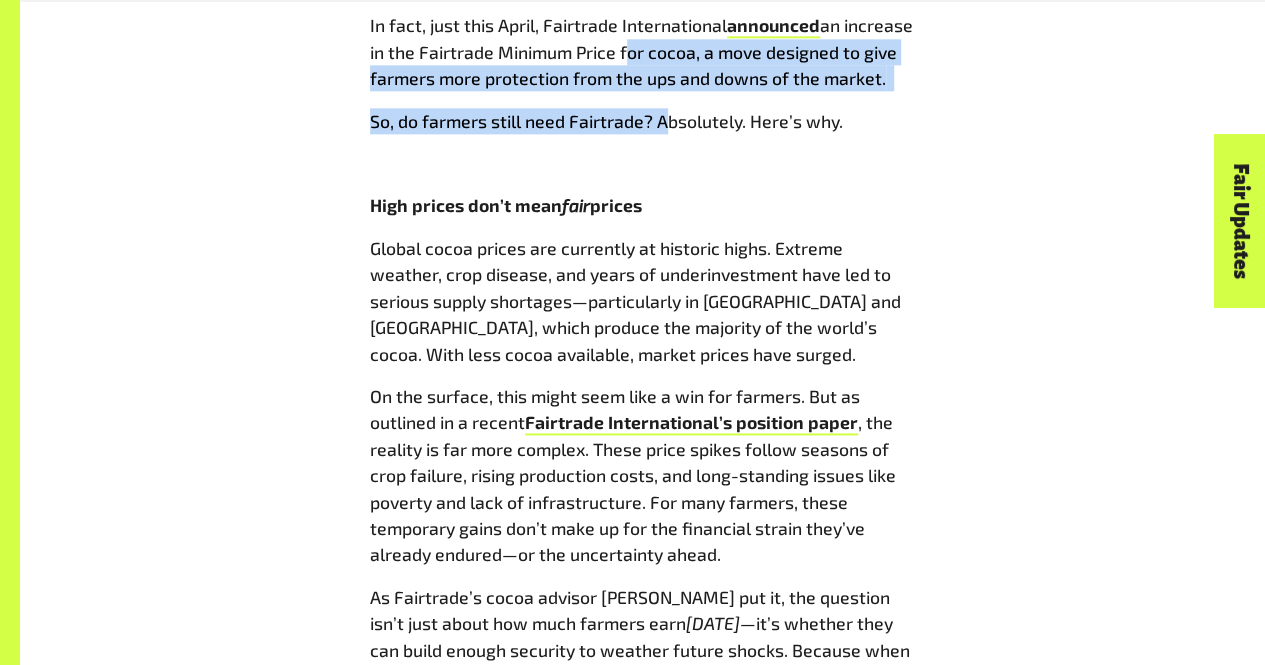 drag, startPoint x: 690, startPoint y: 53, endPoint x: 662, endPoint y: 122, distance: 74.46476 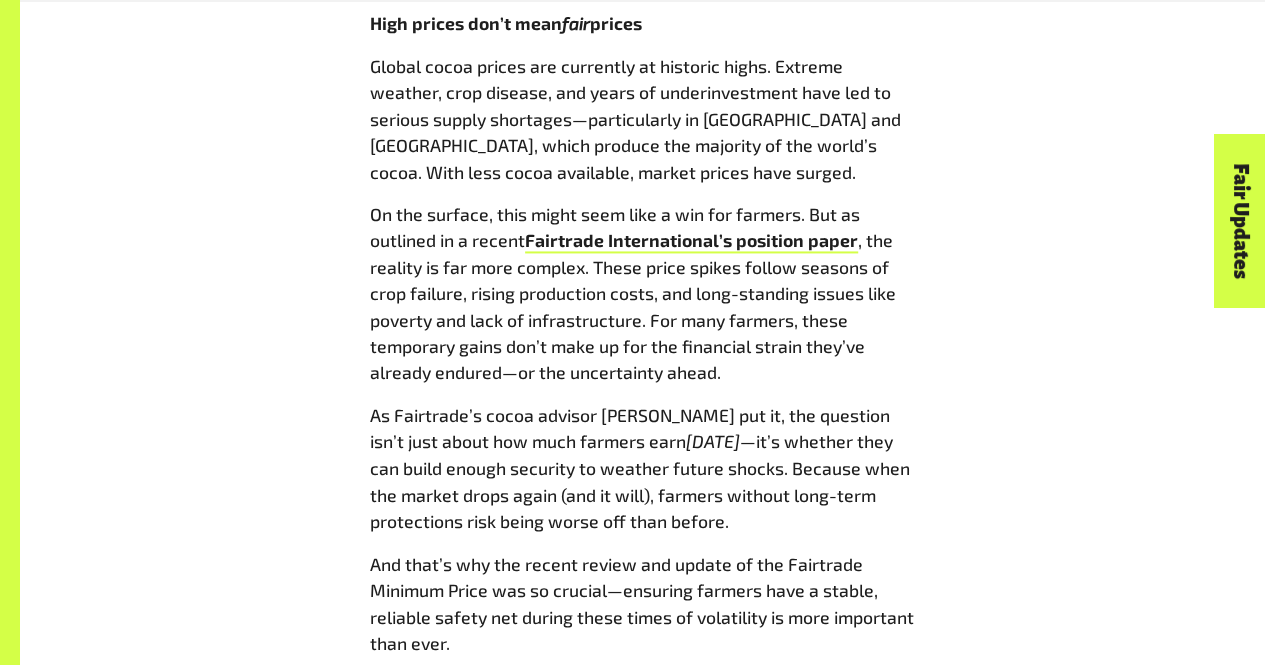 scroll, scrollTop: 1407, scrollLeft: 0, axis: vertical 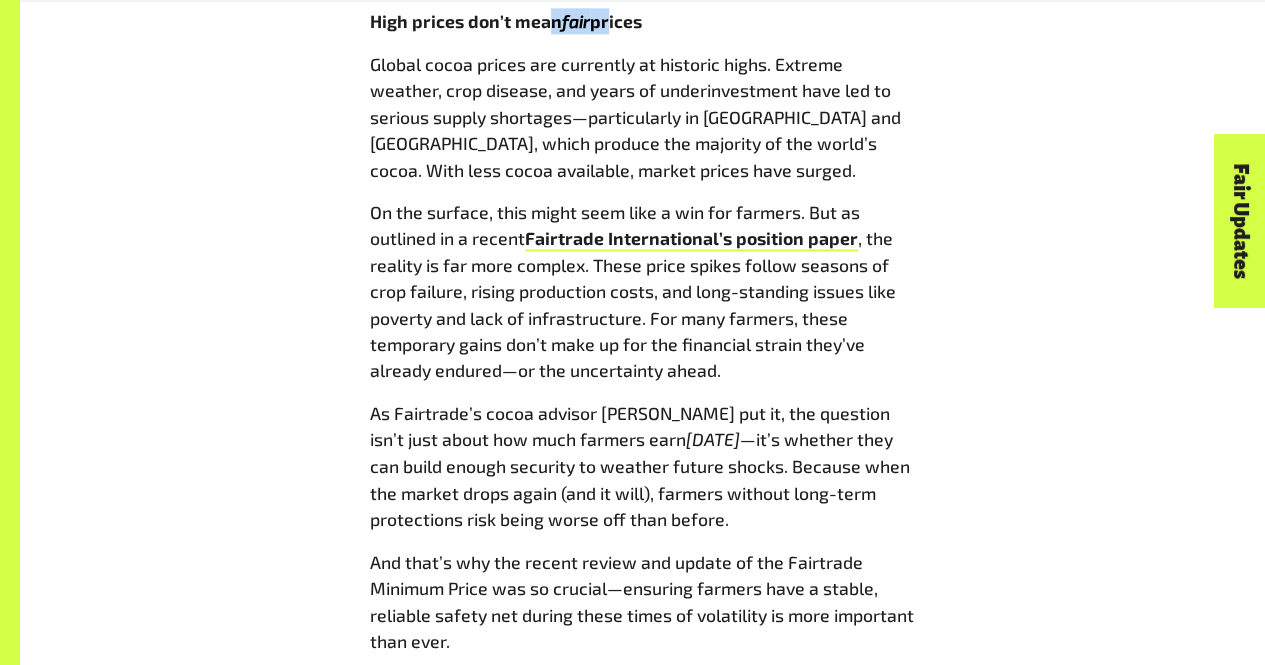 drag, startPoint x: 546, startPoint y: 53, endPoint x: 612, endPoint y: 61, distance: 66.48308 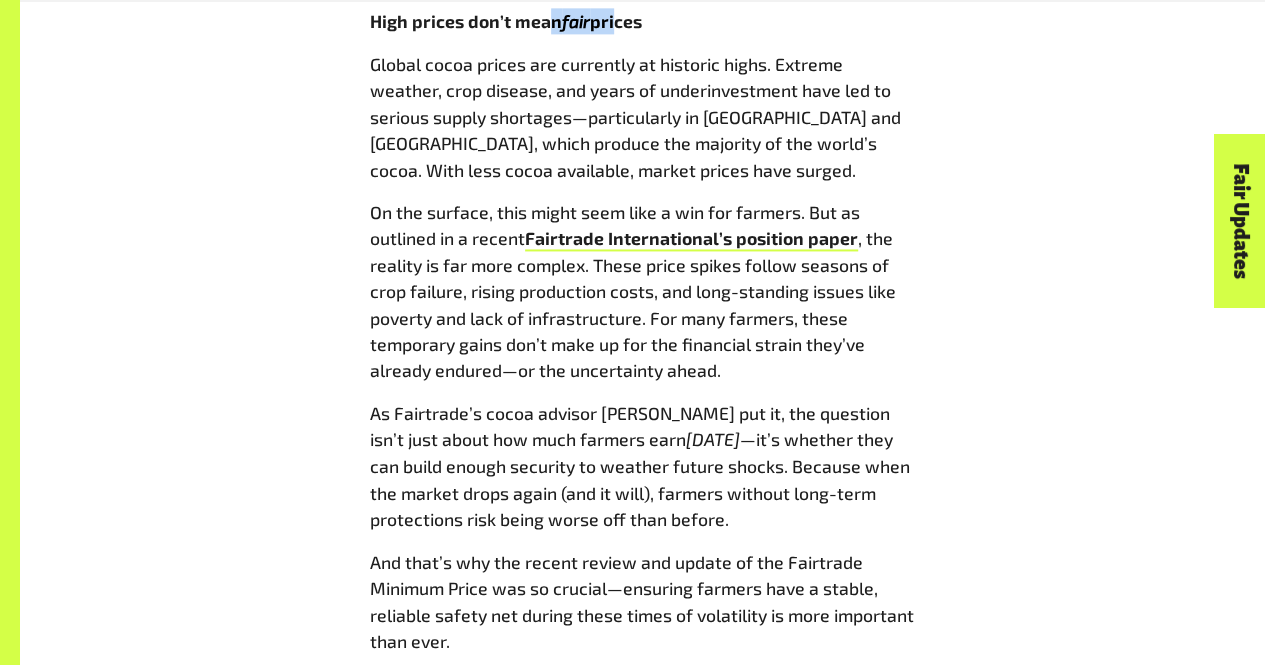 click on "High prices don’t mean  fair  prices" at bounding box center (643, 21) 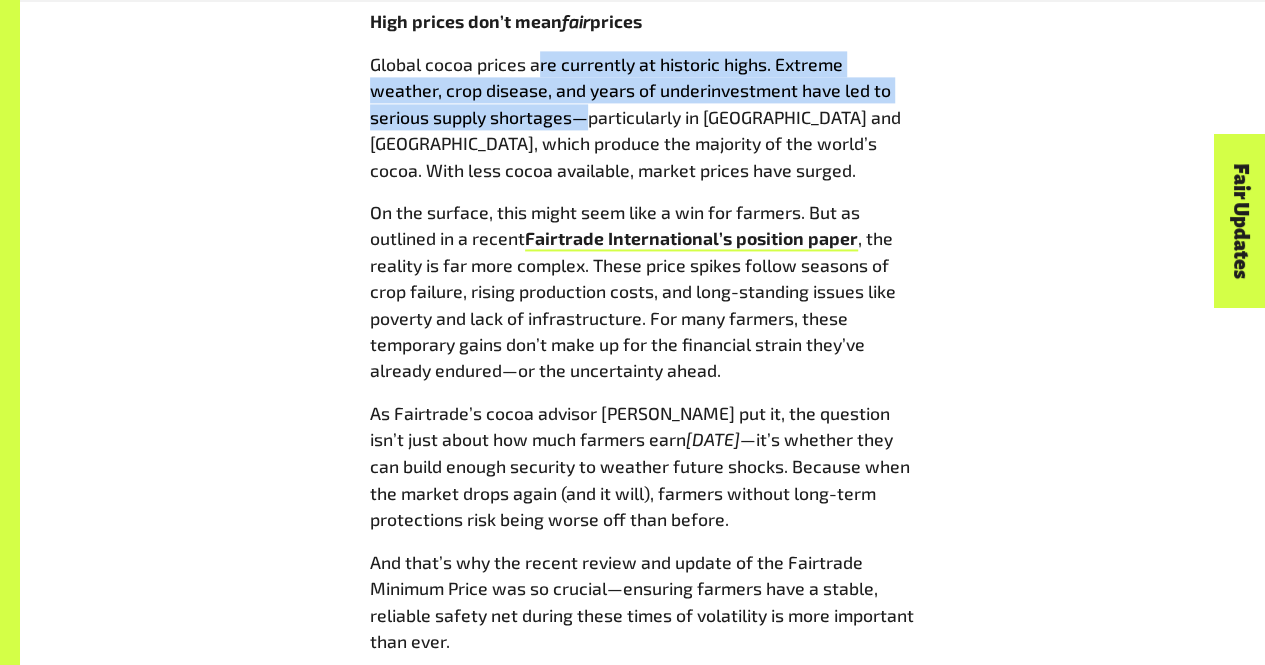 drag, startPoint x: 536, startPoint y: 97, endPoint x: 589, endPoint y: 139, distance: 67.62396 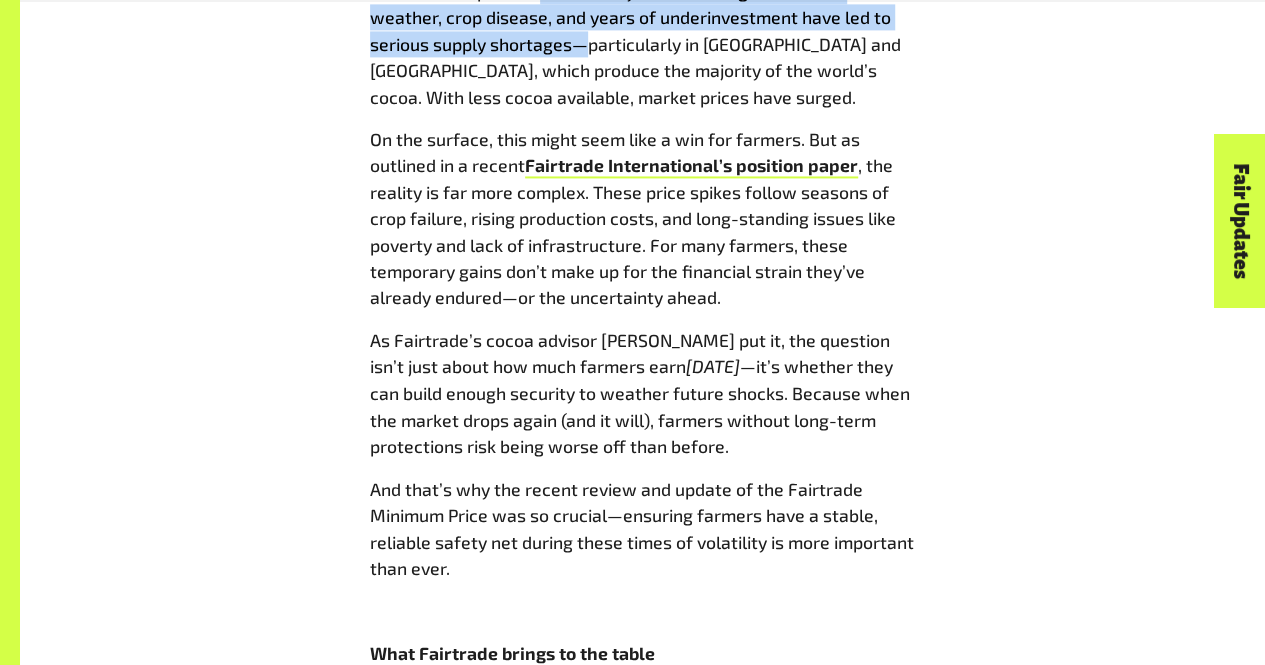 scroll, scrollTop: 1481, scrollLeft: 0, axis: vertical 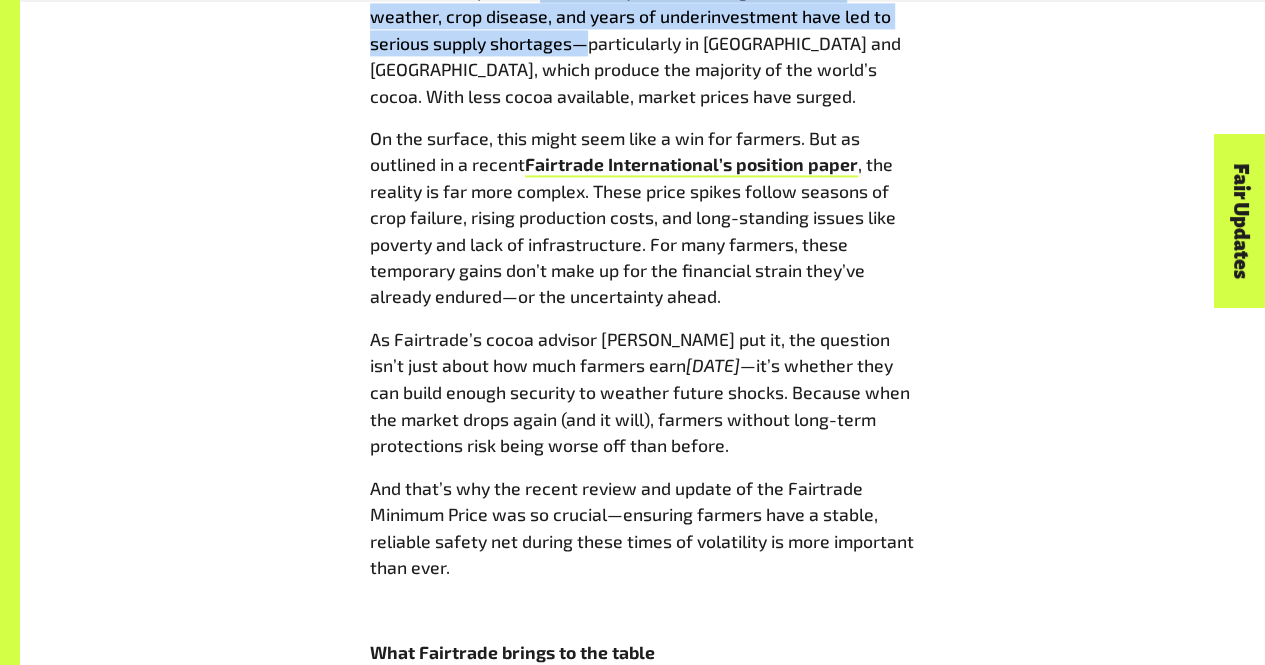 click on "Global cocoa prices are currently at historic highs. Extreme weather, crop disease, and years of underinvestment have led to serious supply shortages—particularly in [GEOGRAPHIC_DATA] and [GEOGRAPHIC_DATA], which produce the majority of the world’s cocoa. With less cocoa available, market prices have surged." at bounding box center [635, 43] 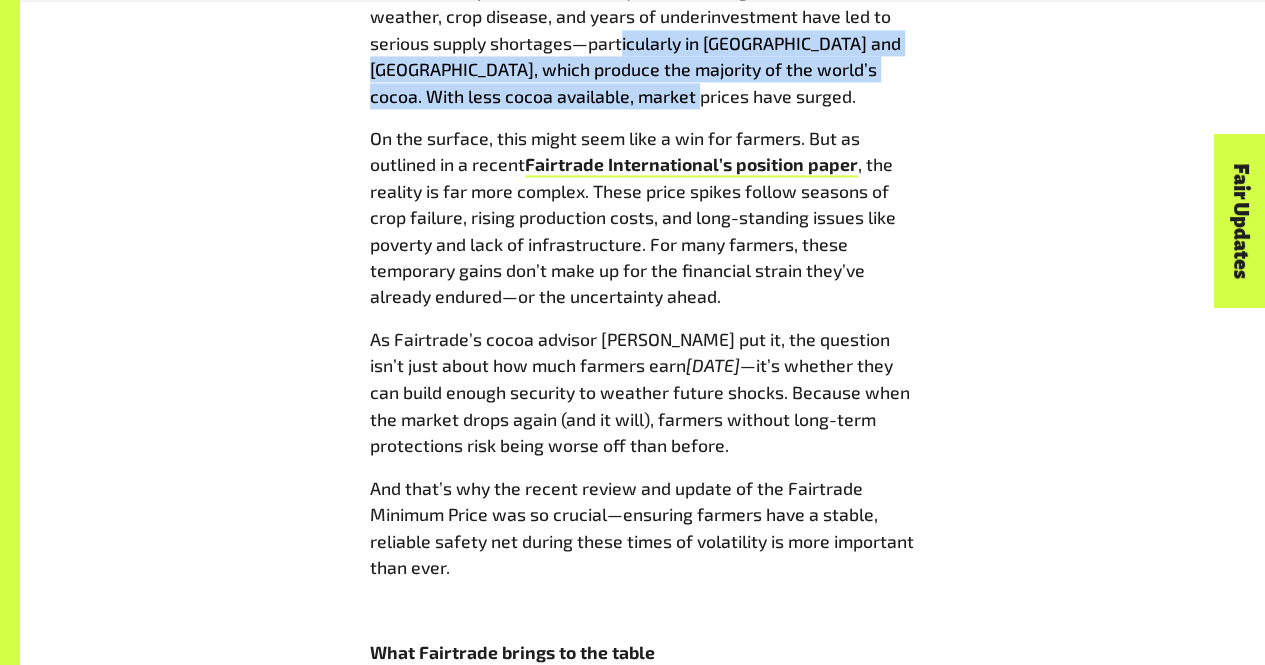 drag, startPoint x: 620, startPoint y: 70, endPoint x: 640, endPoint y: 125, distance: 58.5235 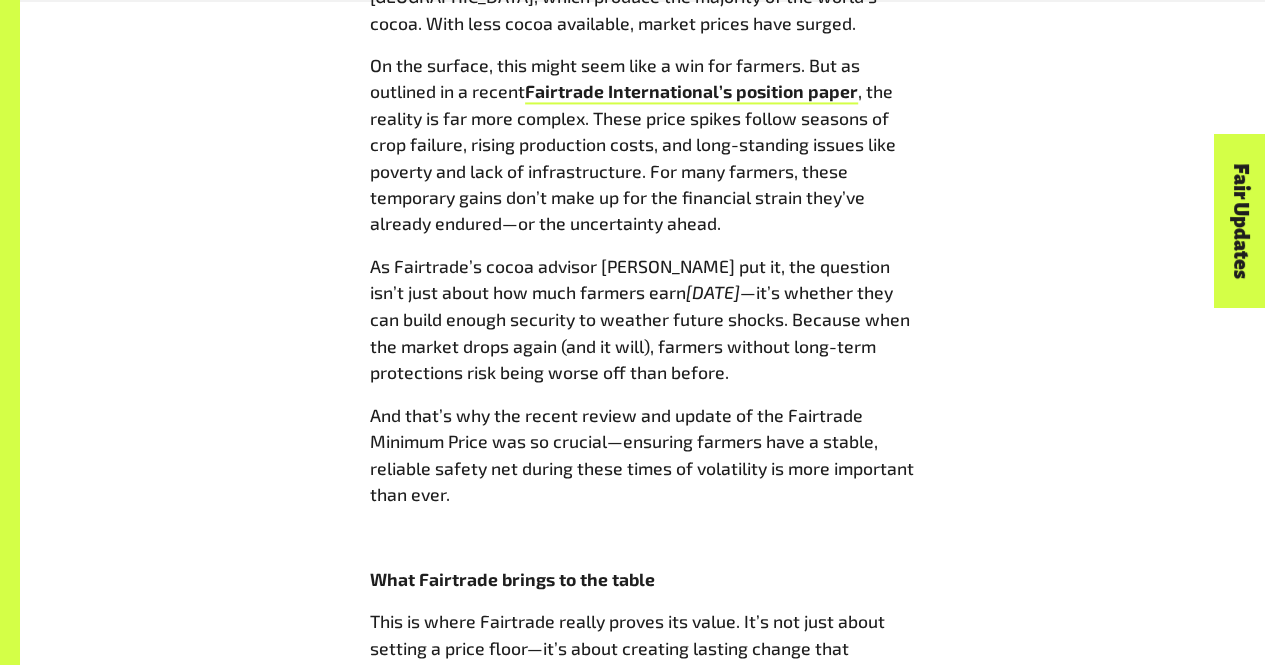 scroll, scrollTop: 1555, scrollLeft: 0, axis: vertical 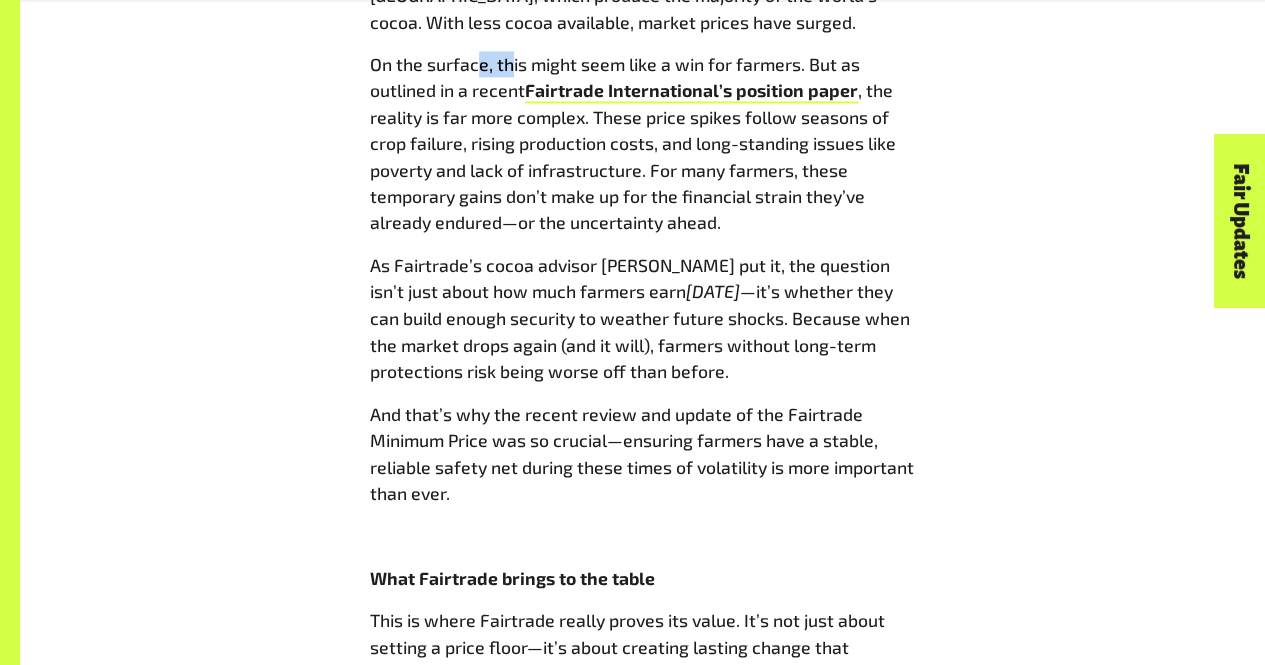 drag, startPoint x: 475, startPoint y: 89, endPoint x: 507, endPoint y: 94, distance: 32.38827 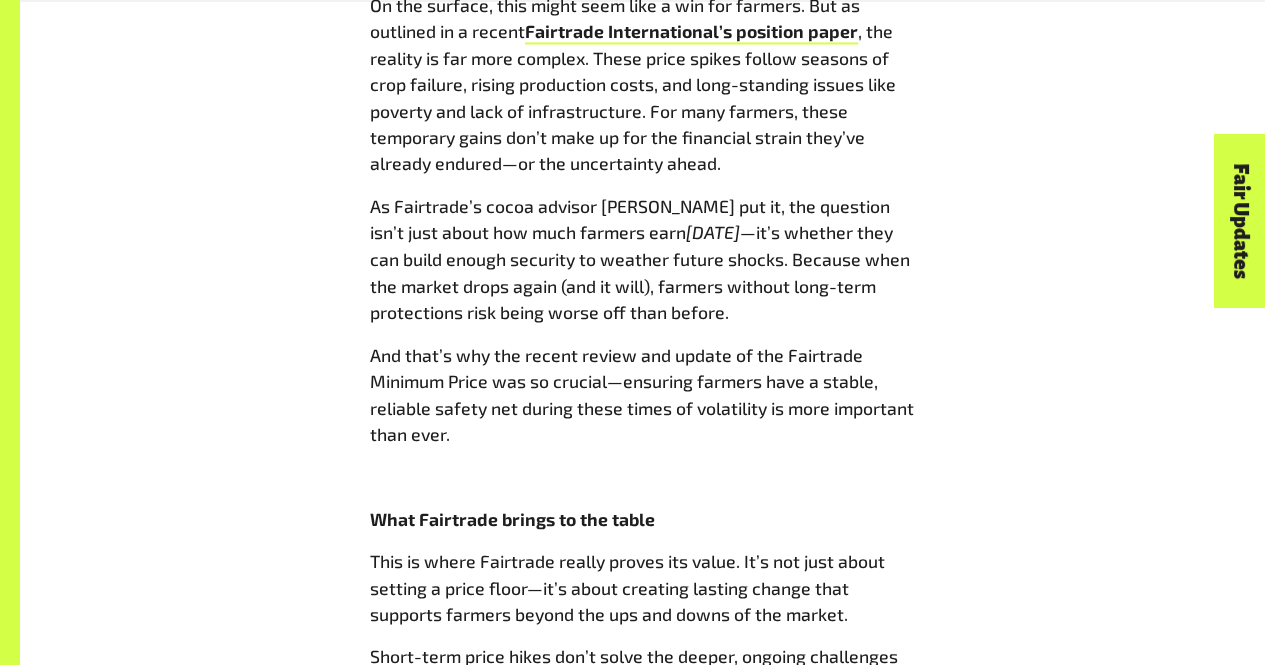 scroll, scrollTop: 1623, scrollLeft: 0, axis: vertical 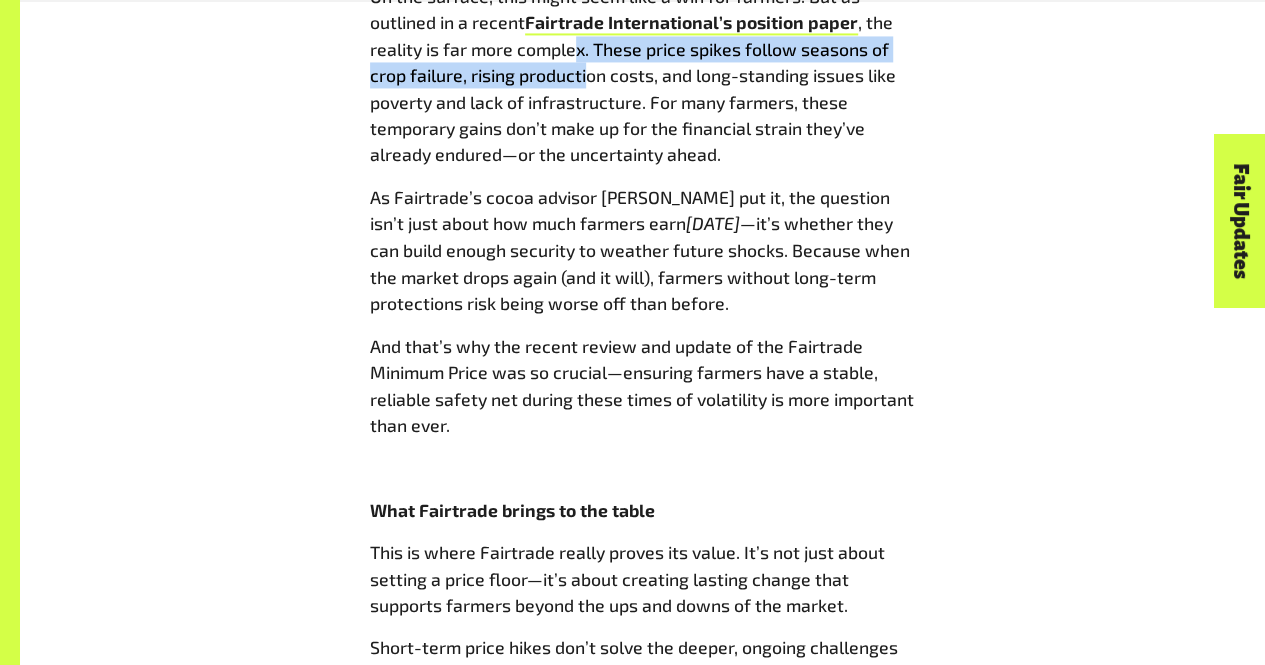 drag, startPoint x: 573, startPoint y: 77, endPoint x: 594, endPoint y: 109, distance: 38.27532 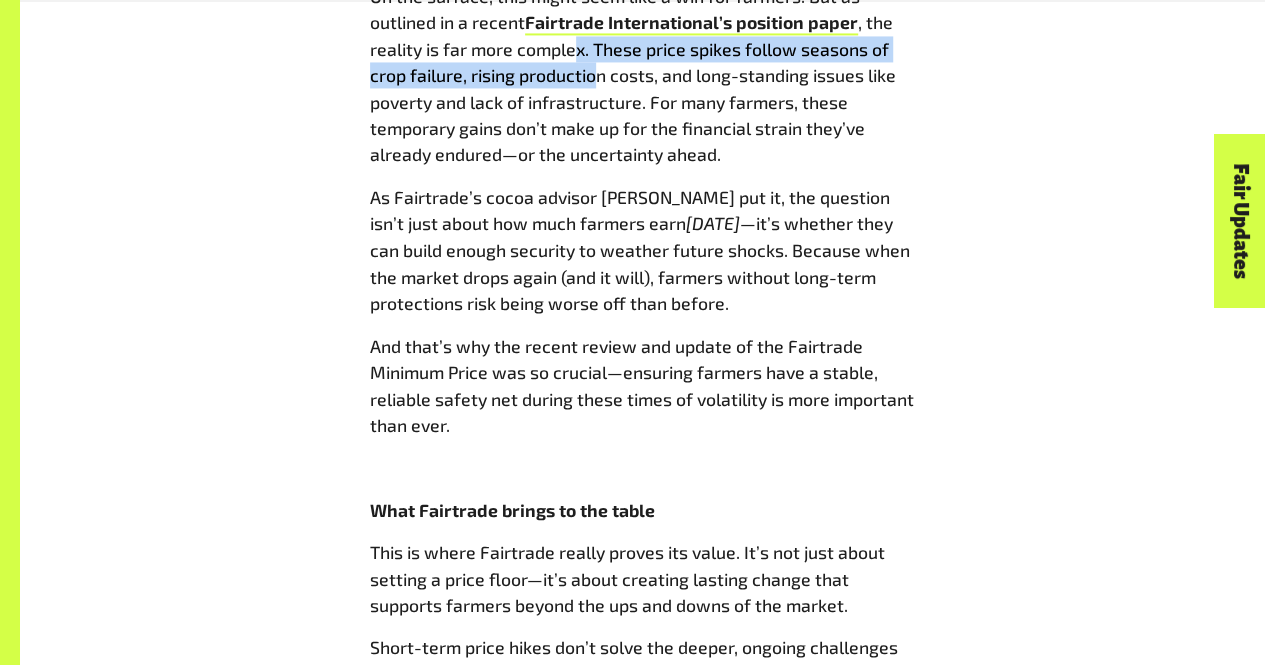 click on ", the reality is far more complex. These price spikes follow seasons of crop failure, rising production costs, and long-standing issues like poverty and lack of infrastructure. For many farmers, these temporary gains don’t make up for the financial strain they’ve already endured—or the uncertainty ahead." at bounding box center [633, 88] 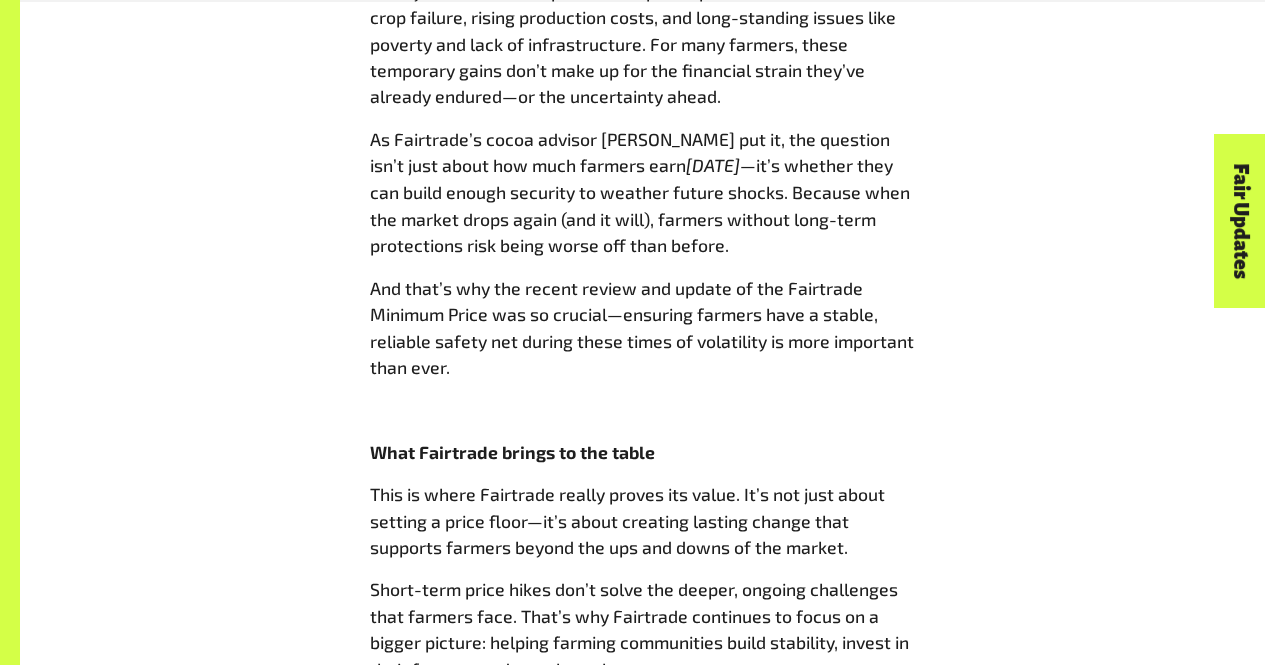 scroll, scrollTop: 1683, scrollLeft: 0, axis: vertical 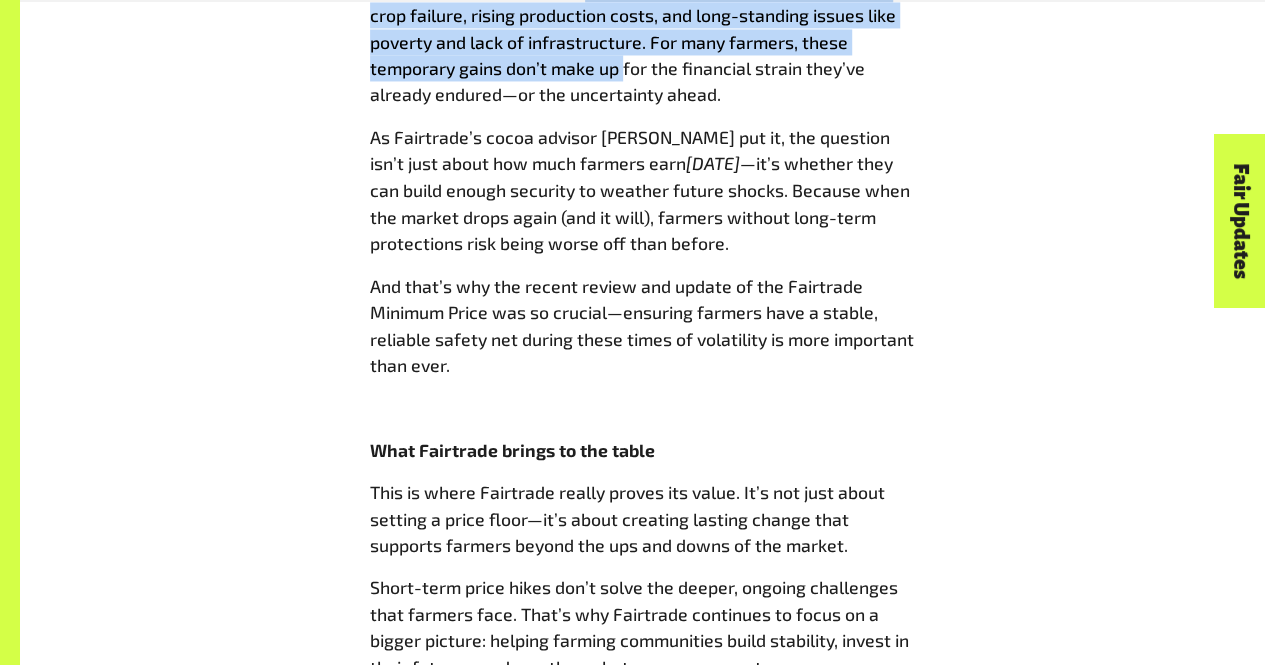 drag, startPoint x: 582, startPoint y: 10, endPoint x: 623, endPoint y: 106, distance: 104.388695 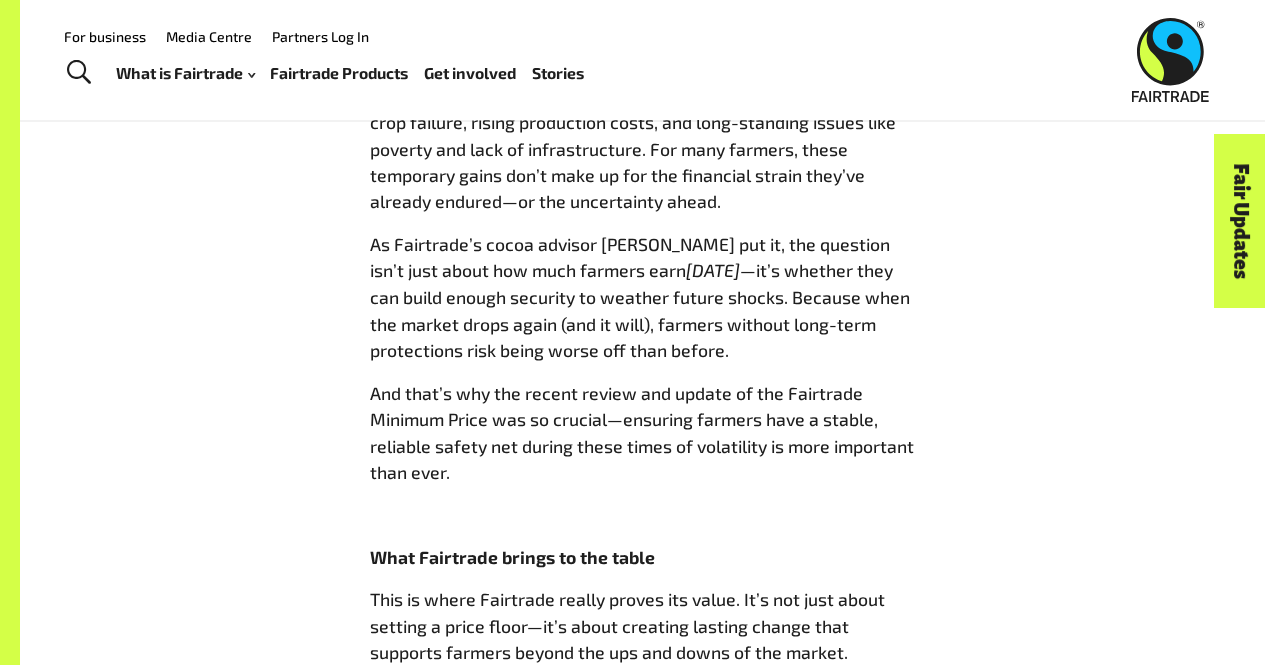 scroll, scrollTop: 1574, scrollLeft: 0, axis: vertical 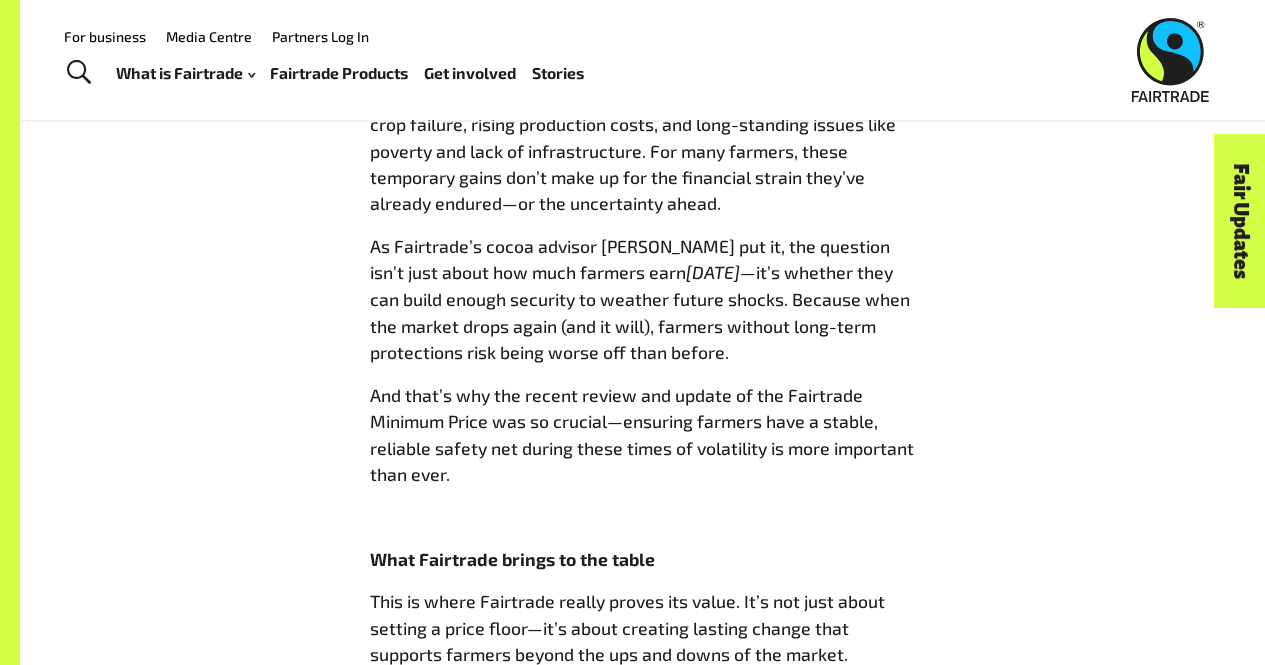 click on "As Fairtrade’s cocoa advisor [PERSON_NAME] put it, the question isn’t just about how much farmers earn  [DATE] —it’s whether they can build enough security to weather future shocks. Because when the market drops again (and it will), farmers without long-term protections risk being worse off than before." at bounding box center (643, 299) 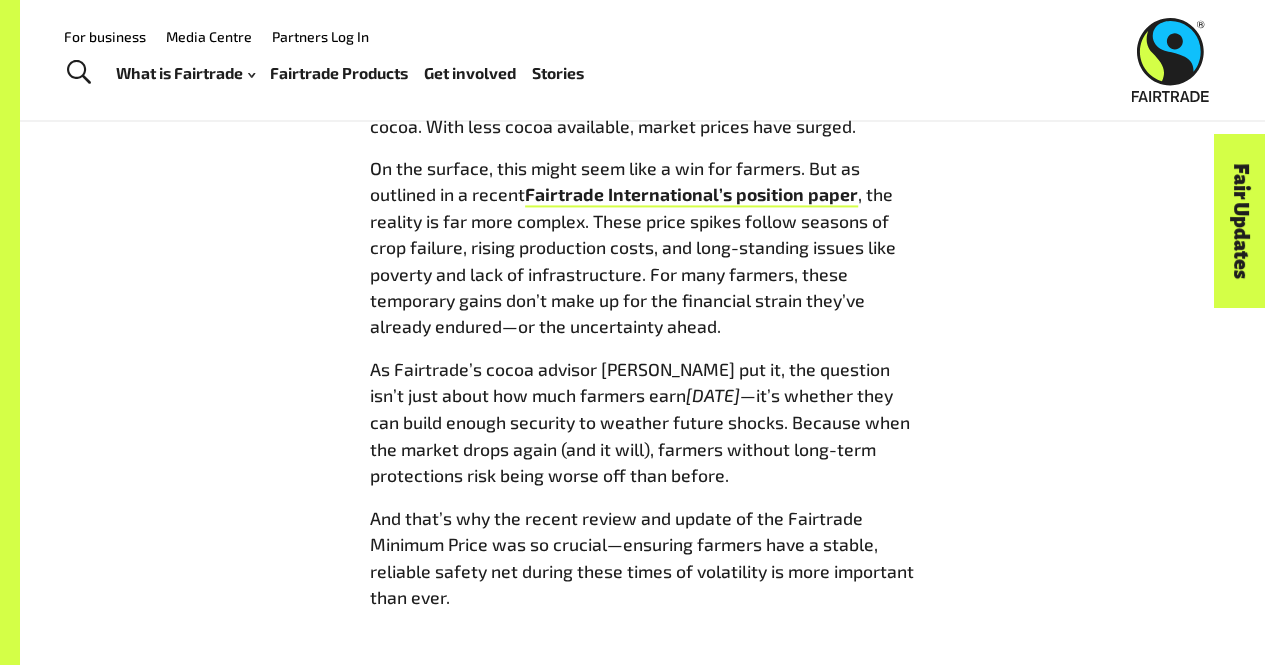 scroll, scrollTop: 1448, scrollLeft: 0, axis: vertical 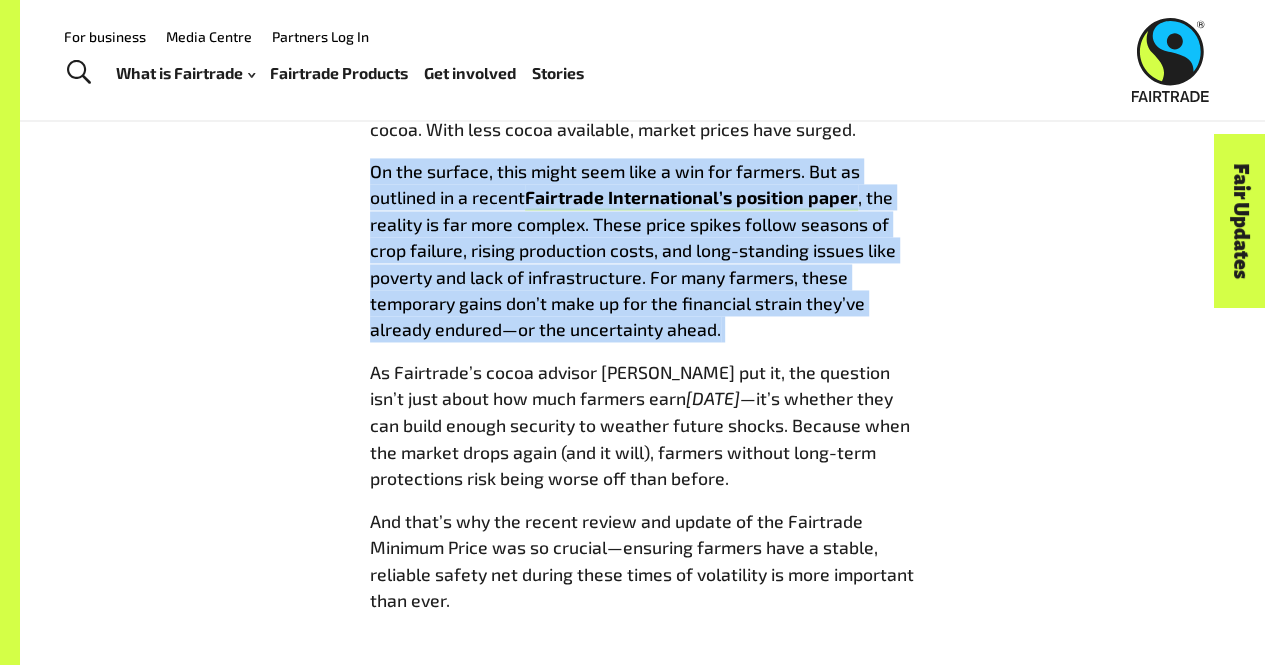 drag, startPoint x: 370, startPoint y: 187, endPoint x: 766, endPoint y: 350, distance: 428.23474 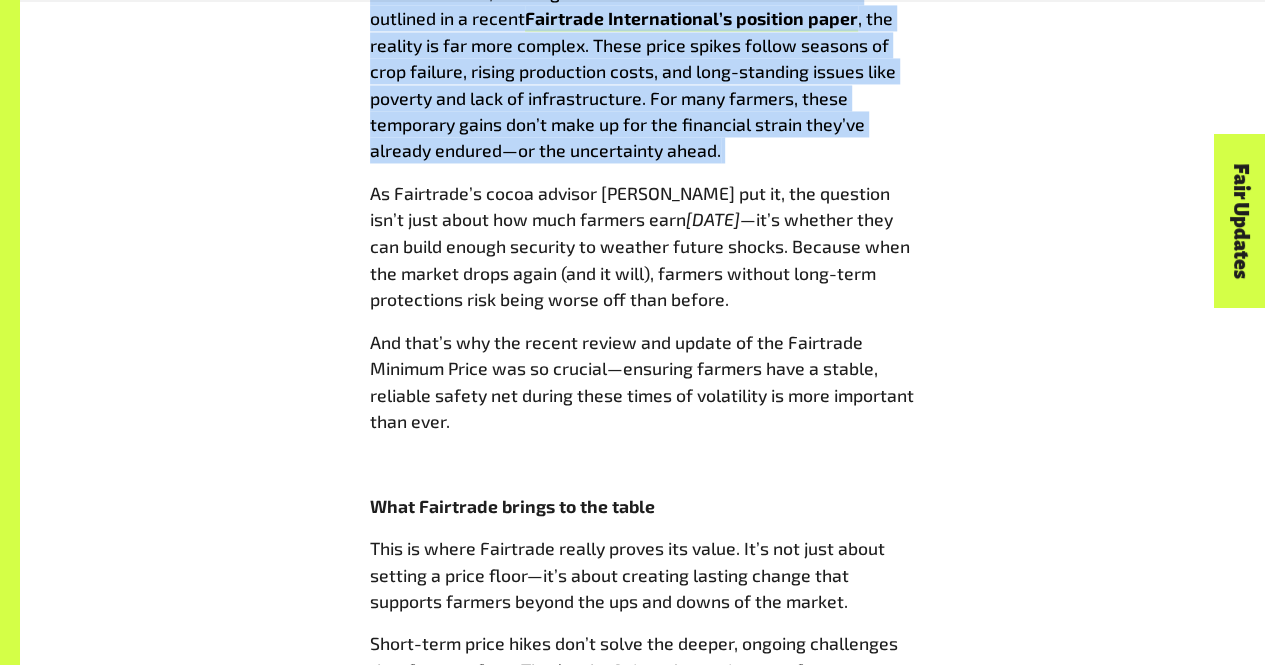 scroll, scrollTop: 1628, scrollLeft: 0, axis: vertical 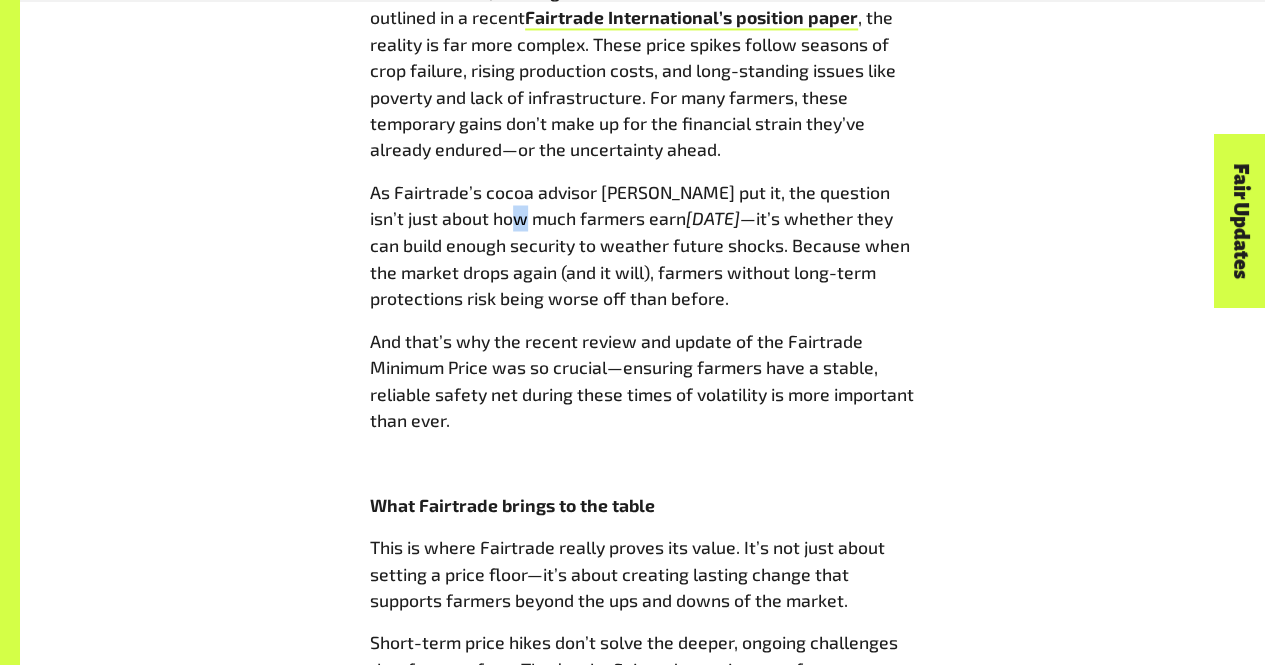 drag, startPoint x: 474, startPoint y: 234, endPoint x: 482, endPoint y: 254, distance: 21.540659 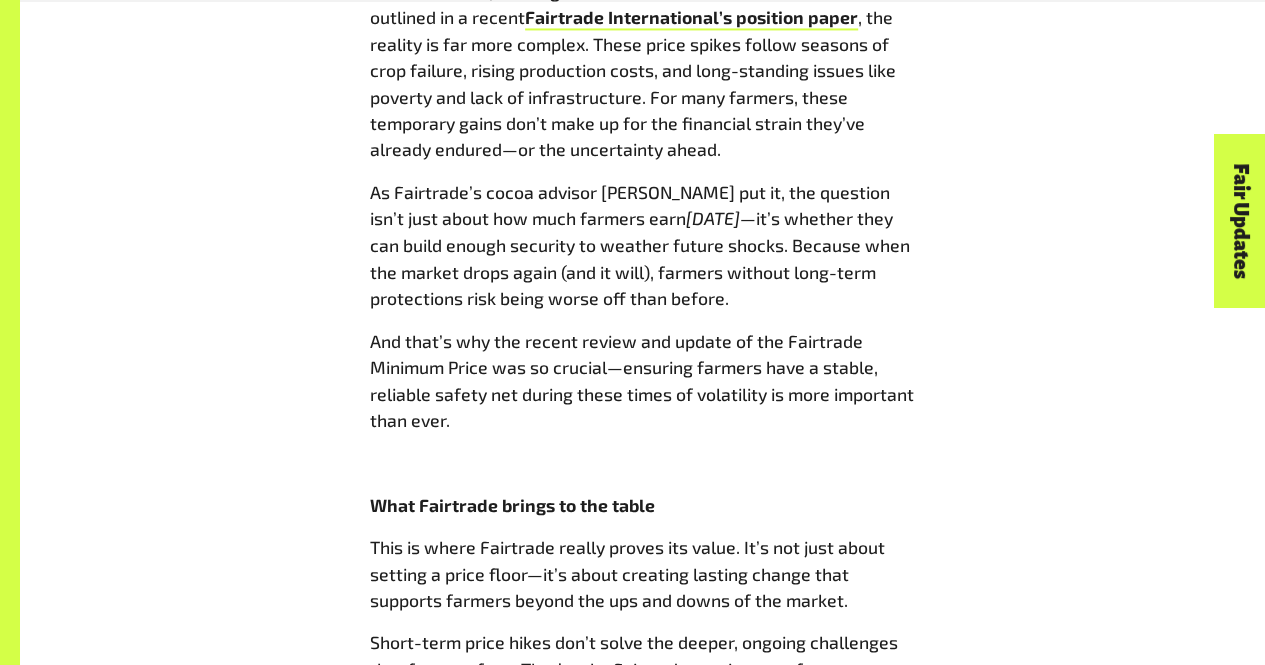 click on "As Fairtrade’s cocoa advisor [PERSON_NAME] put it, the question isn’t just about how much farmers earn  [DATE] —it’s whether they can build enough security to weather future shocks. Because when the market drops again (and it will), farmers without long-term protections risk being worse off than before." at bounding box center (643, 245) 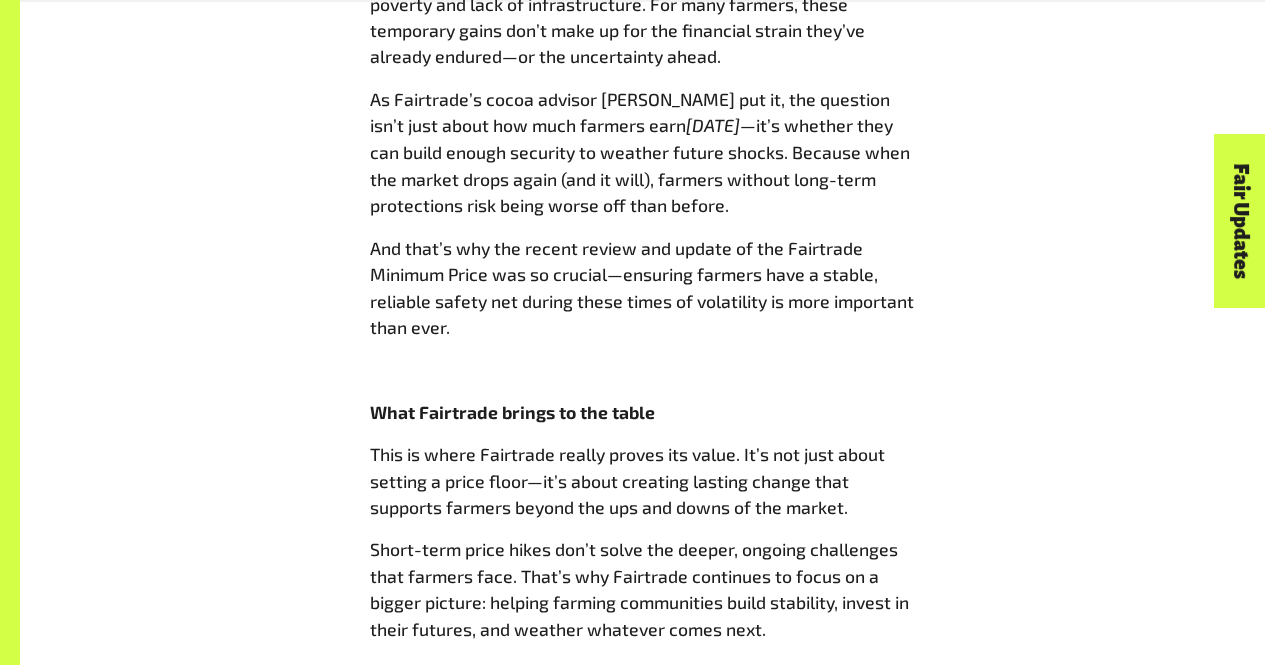 scroll, scrollTop: 1723, scrollLeft: 0, axis: vertical 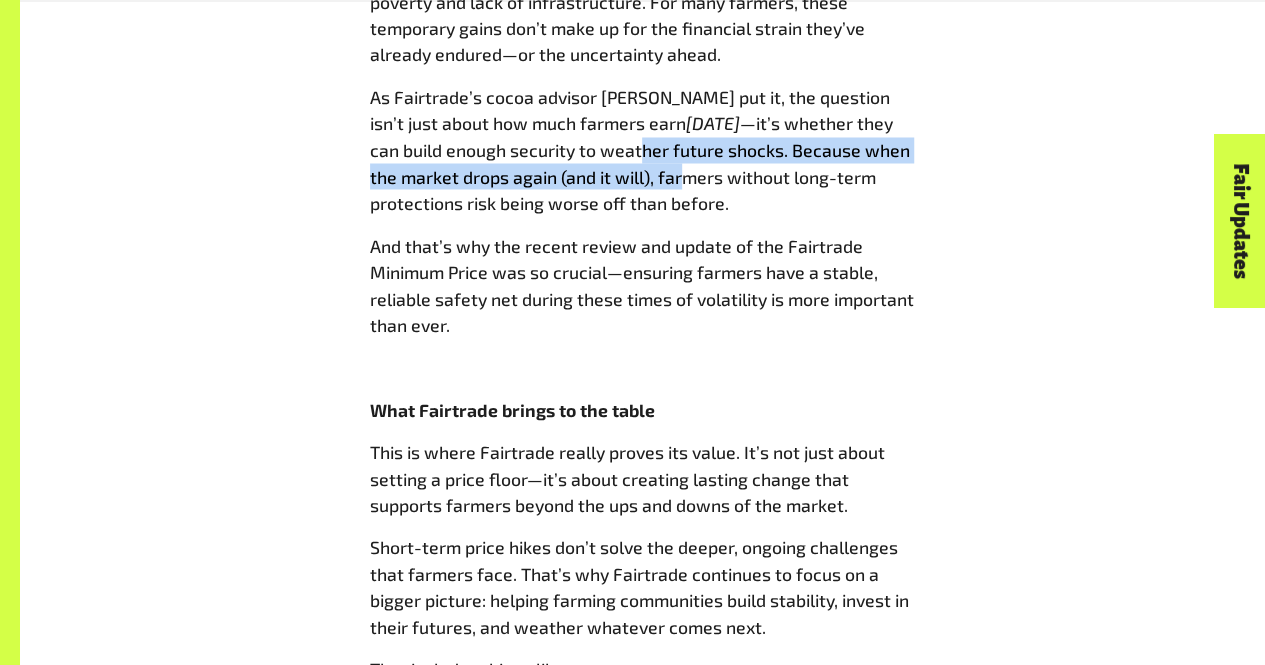 drag, startPoint x: 566, startPoint y: 175, endPoint x: 650, endPoint y: 215, distance: 93.03763 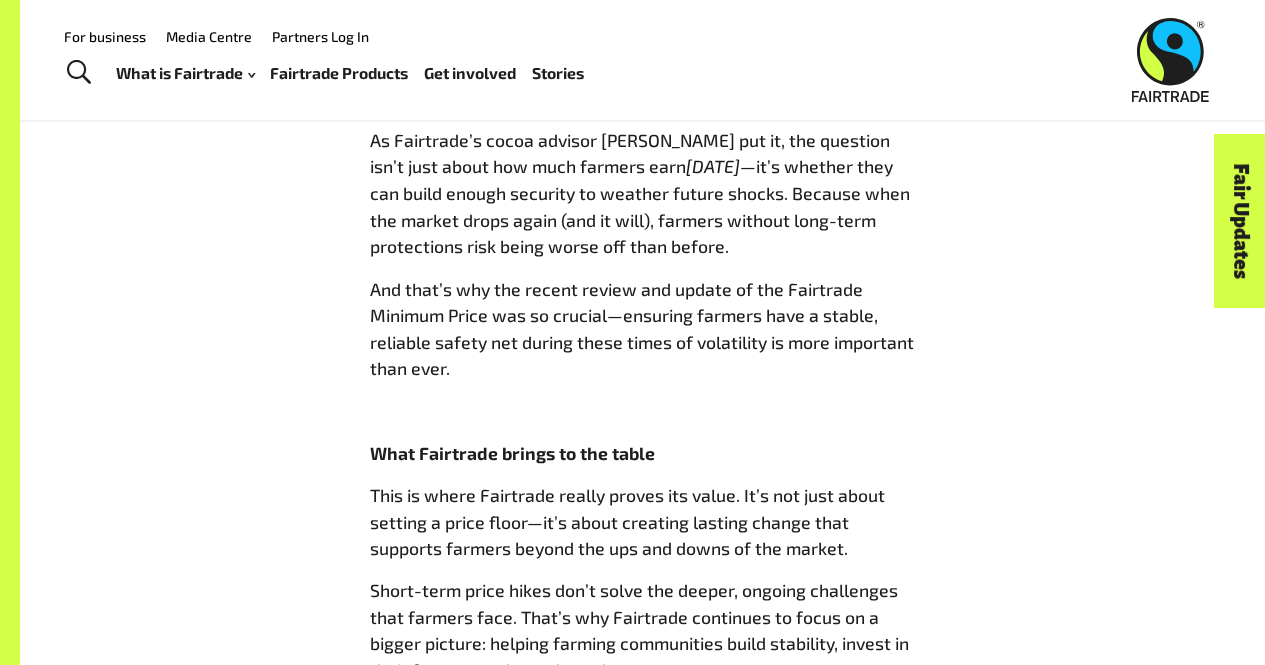 scroll, scrollTop: 1676, scrollLeft: 0, axis: vertical 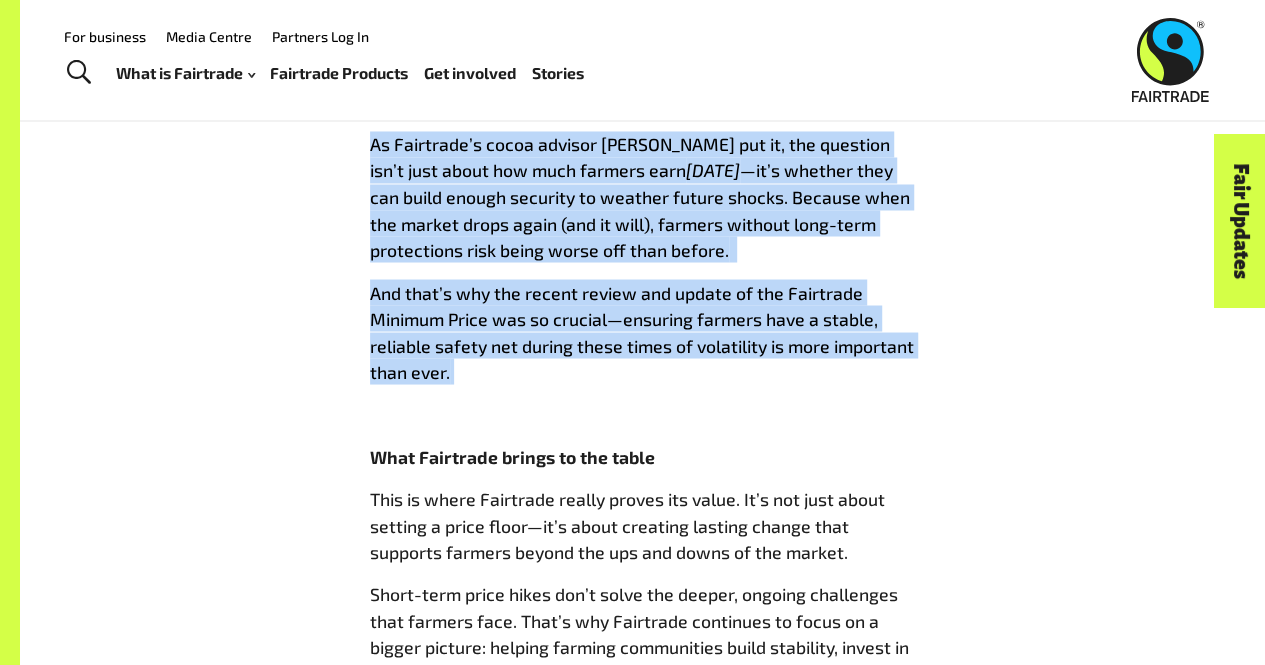 drag, startPoint x: 374, startPoint y: 168, endPoint x: 454, endPoint y: 406, distance: 251.08565 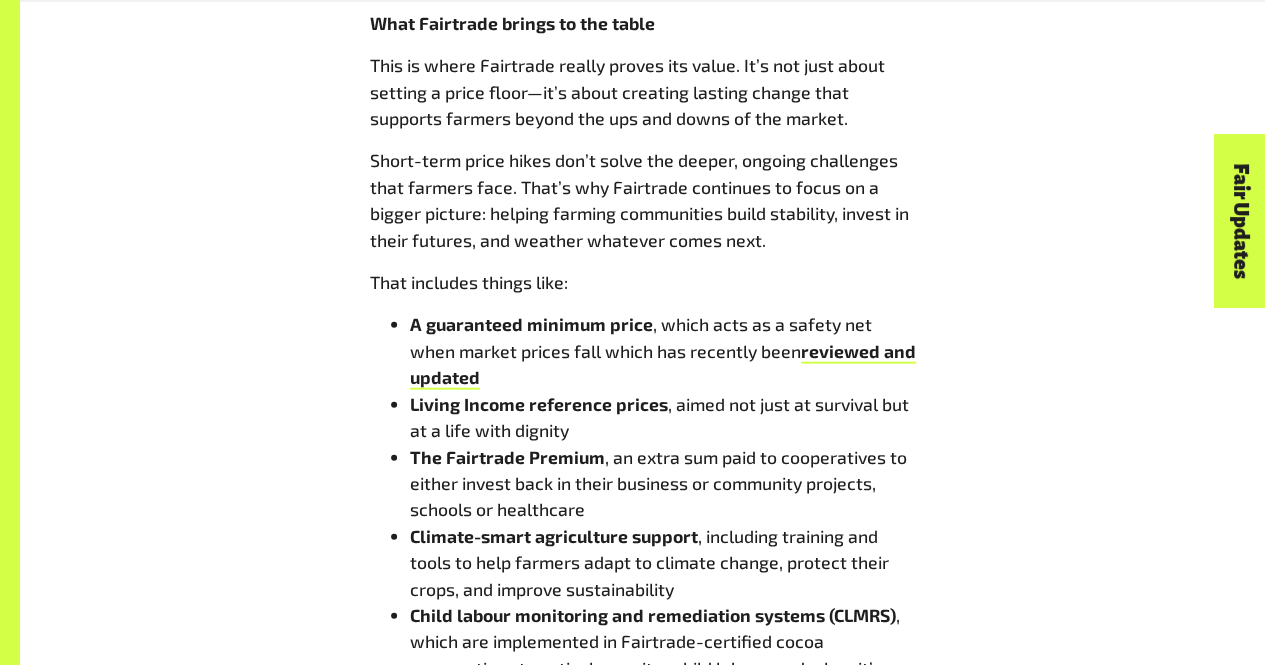 scroll, scrollTop: 2111, scrollLeft: 0, axis: vertical 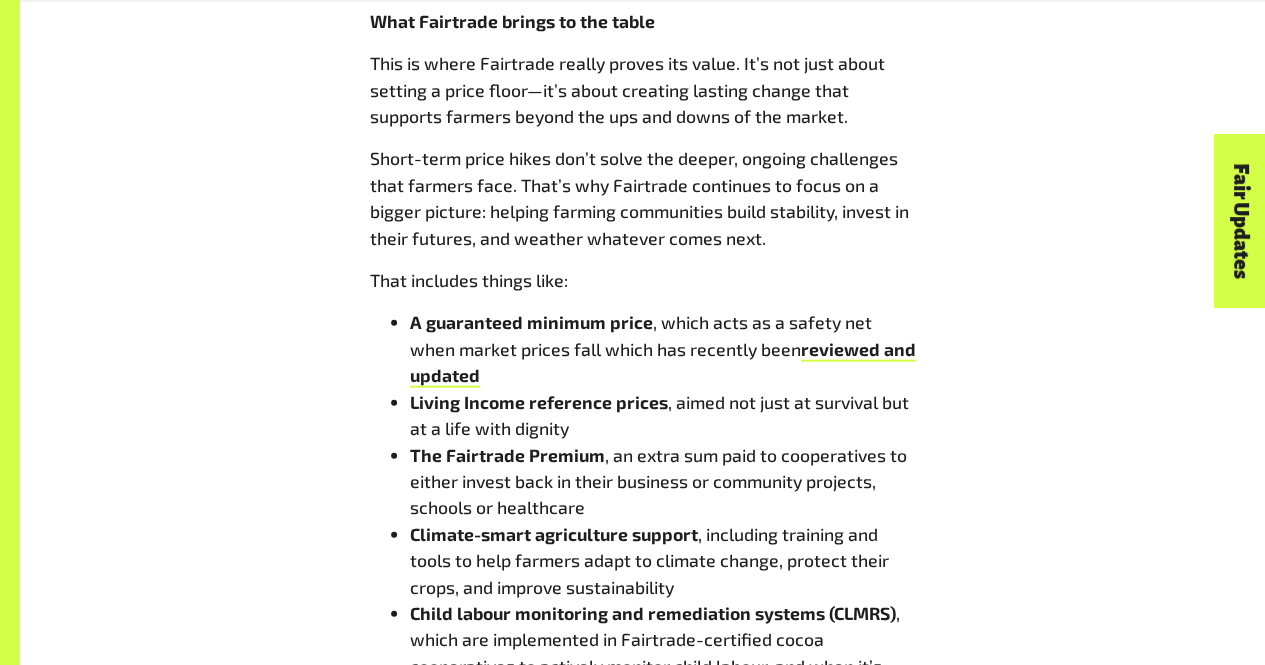 drag, startPoint x: 540, startPoint y: 135, endPoint x: 544, endPoint y: 152, distance: 17.464249 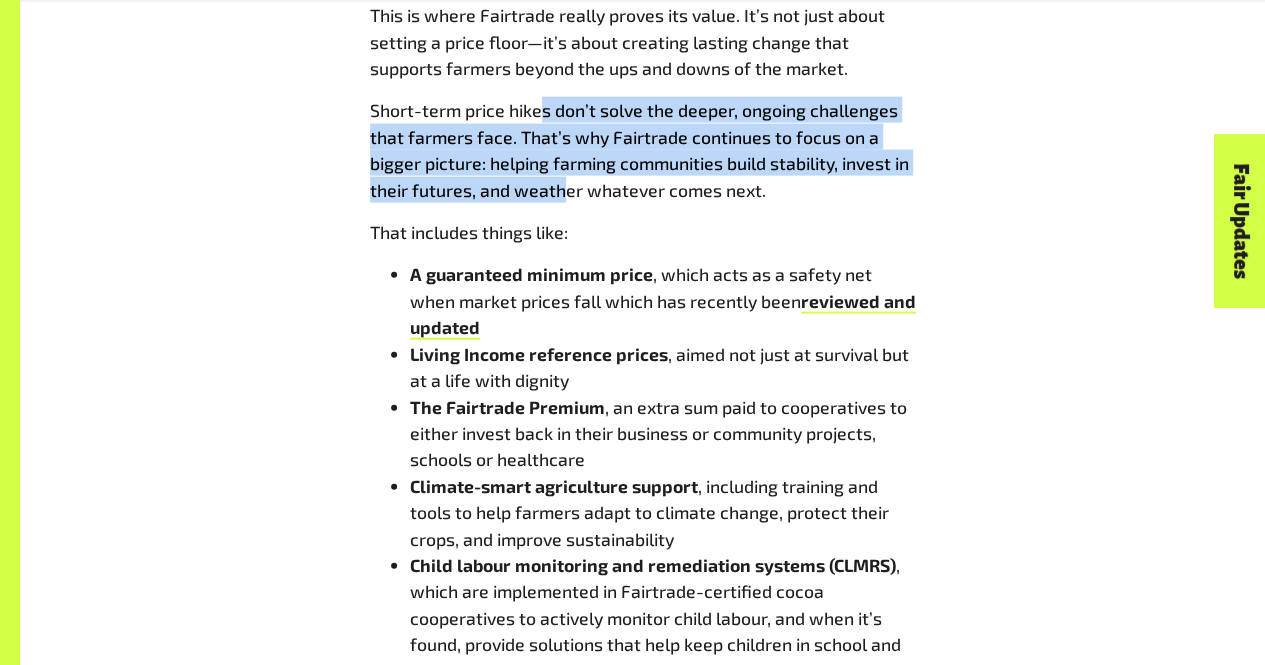 drag, startPoint x: 544, startPoint y: 152, endPoint x: 566, endPoint y: 213, distance: 64.84597 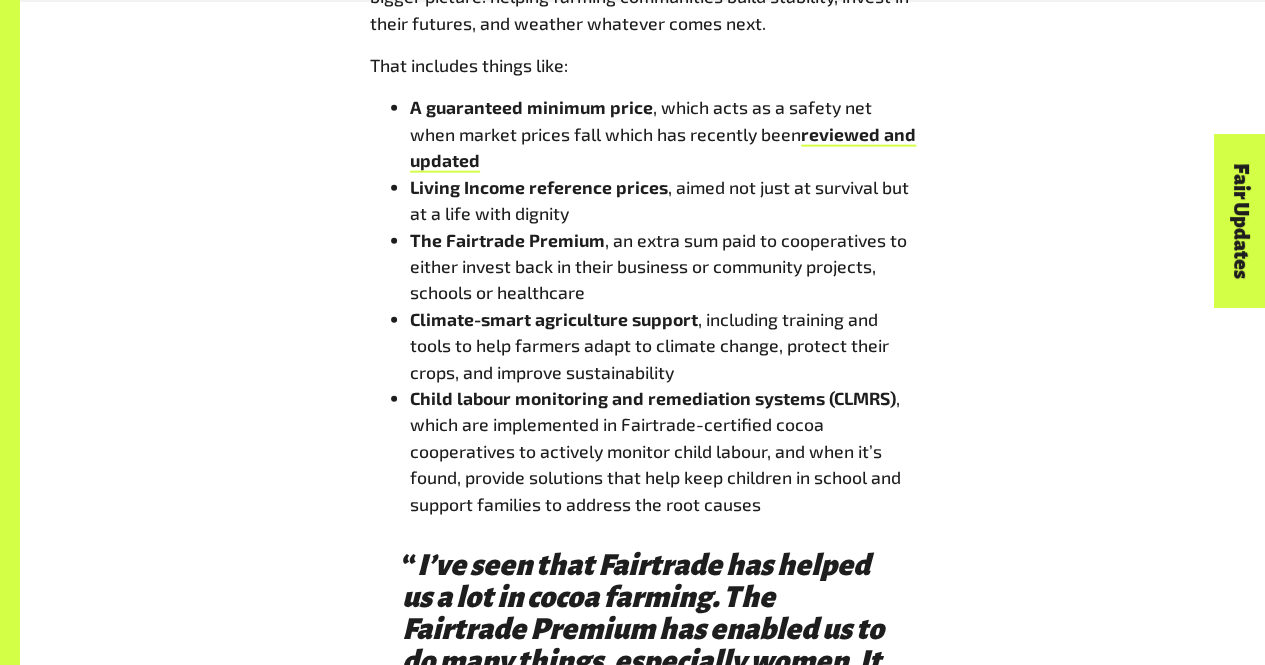 scroll, scrollTop: 2333, scrollLeft: 0, axis: vertical 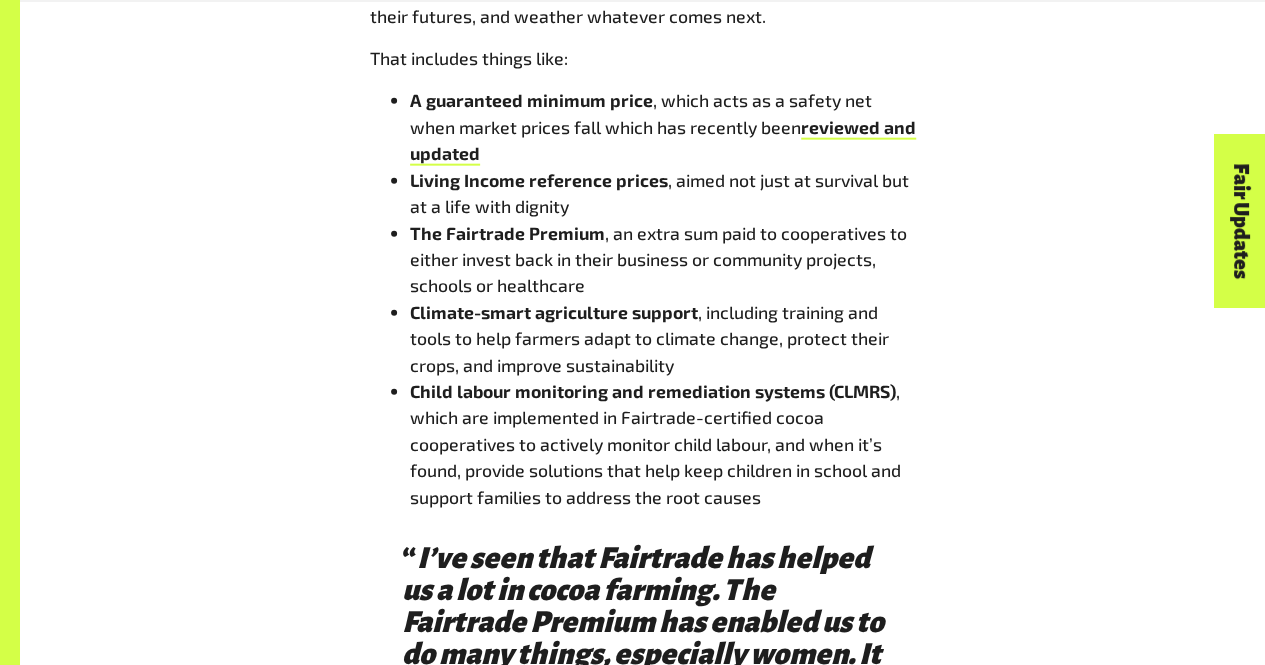 click on "Living Income reference prices" at bounding box center (539, 180) 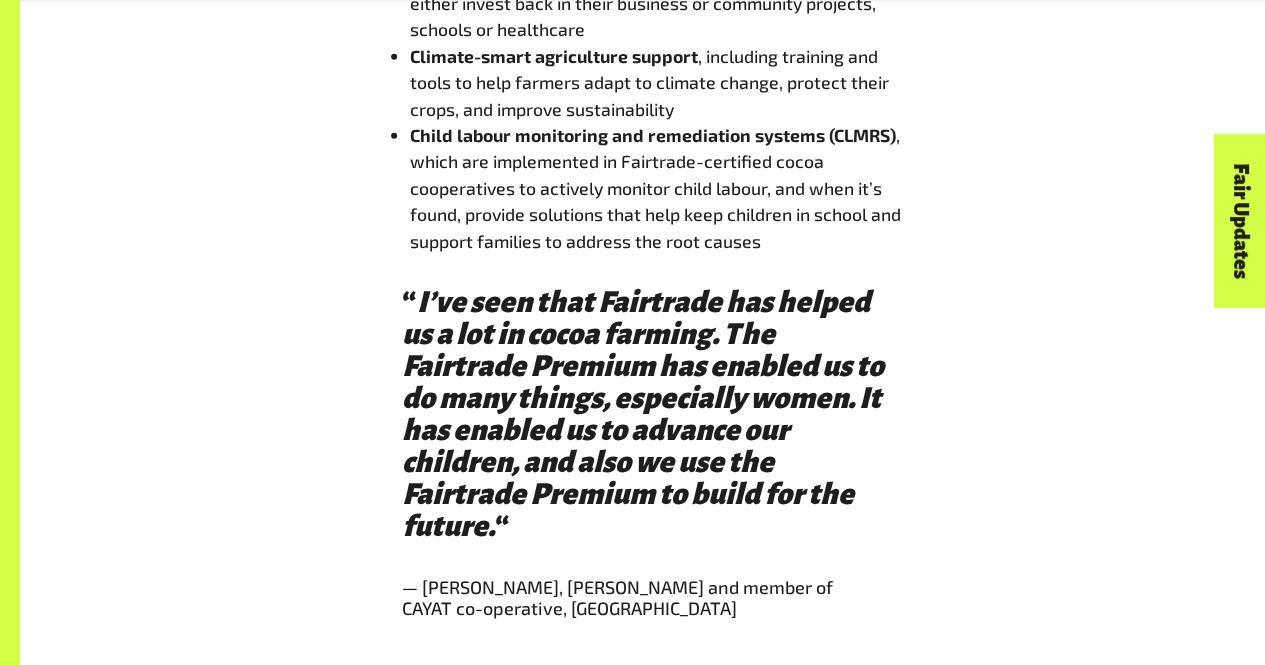 scroll, scrollTop: 2590, scrollLeft: 0, axis: vertical 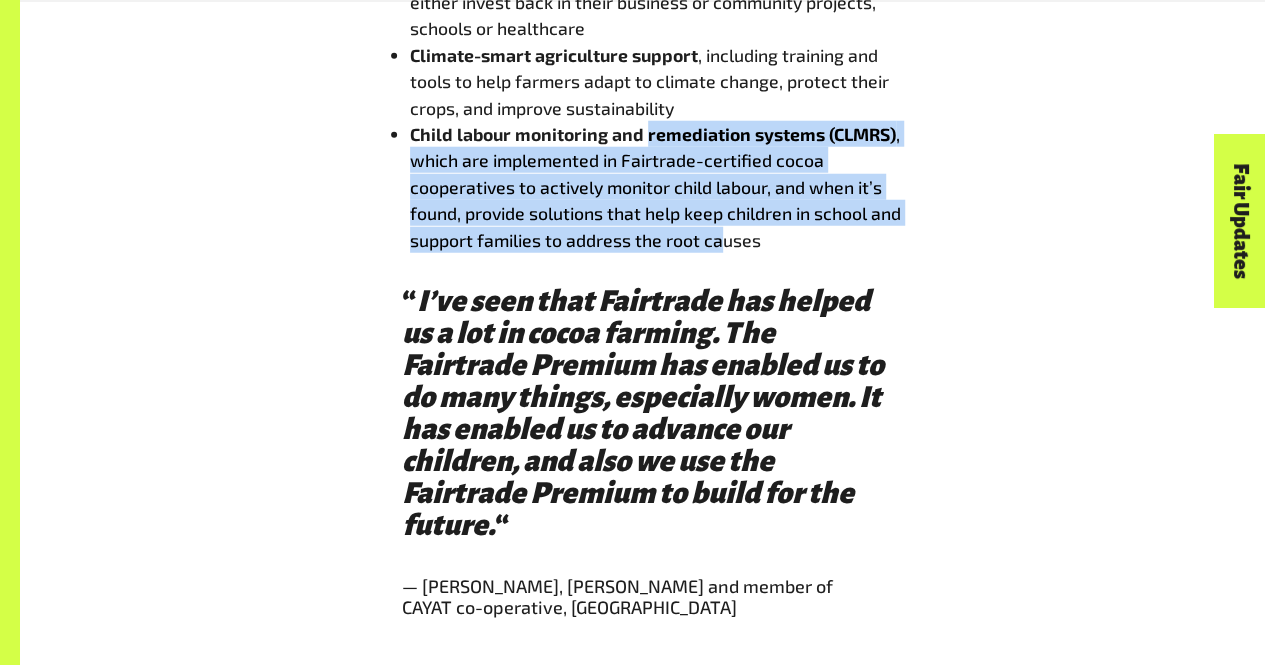 drag, startPoint x: 643, startPoint y: 177, endPoint x: 724, endPoint y: 278, distance: 129.46814 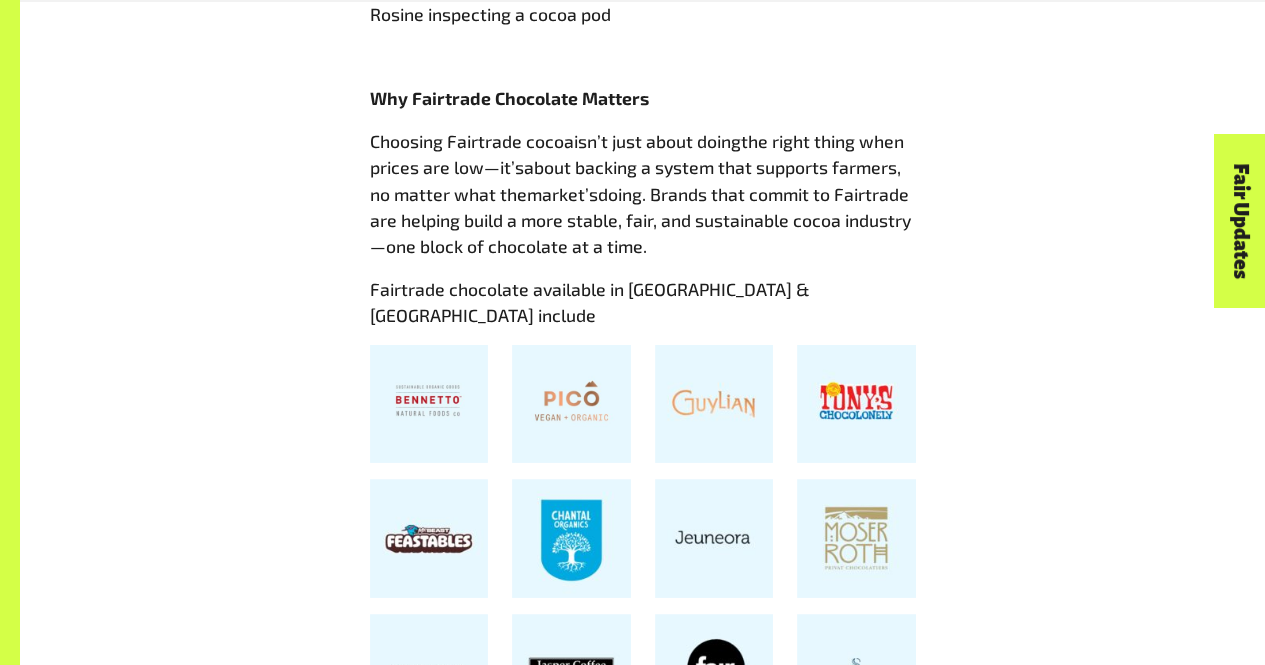 scroll, scrollTop: 3830, scrollLeft: 0, axis: vertical 